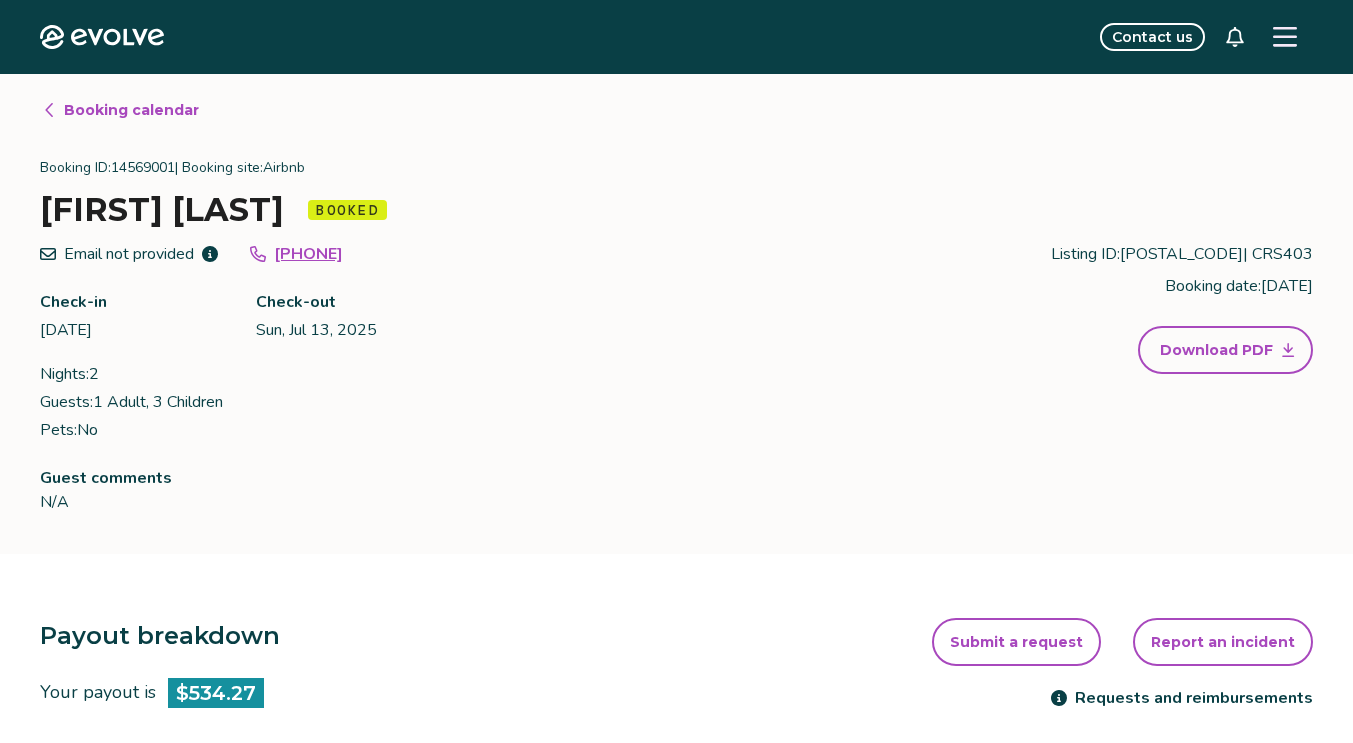 scroll, scrollTop: 0, scrollLeft: 0, axis: both 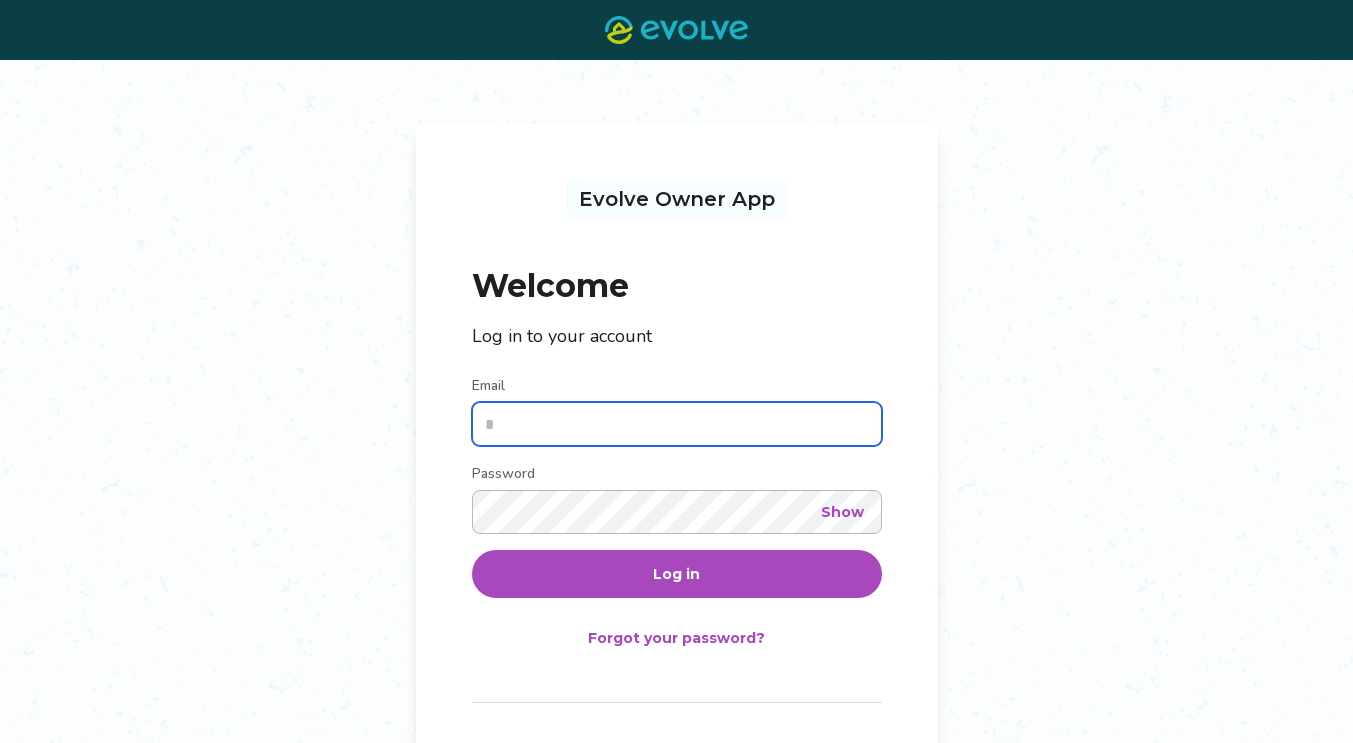 click on "Email" at bounding box center (677, 424) 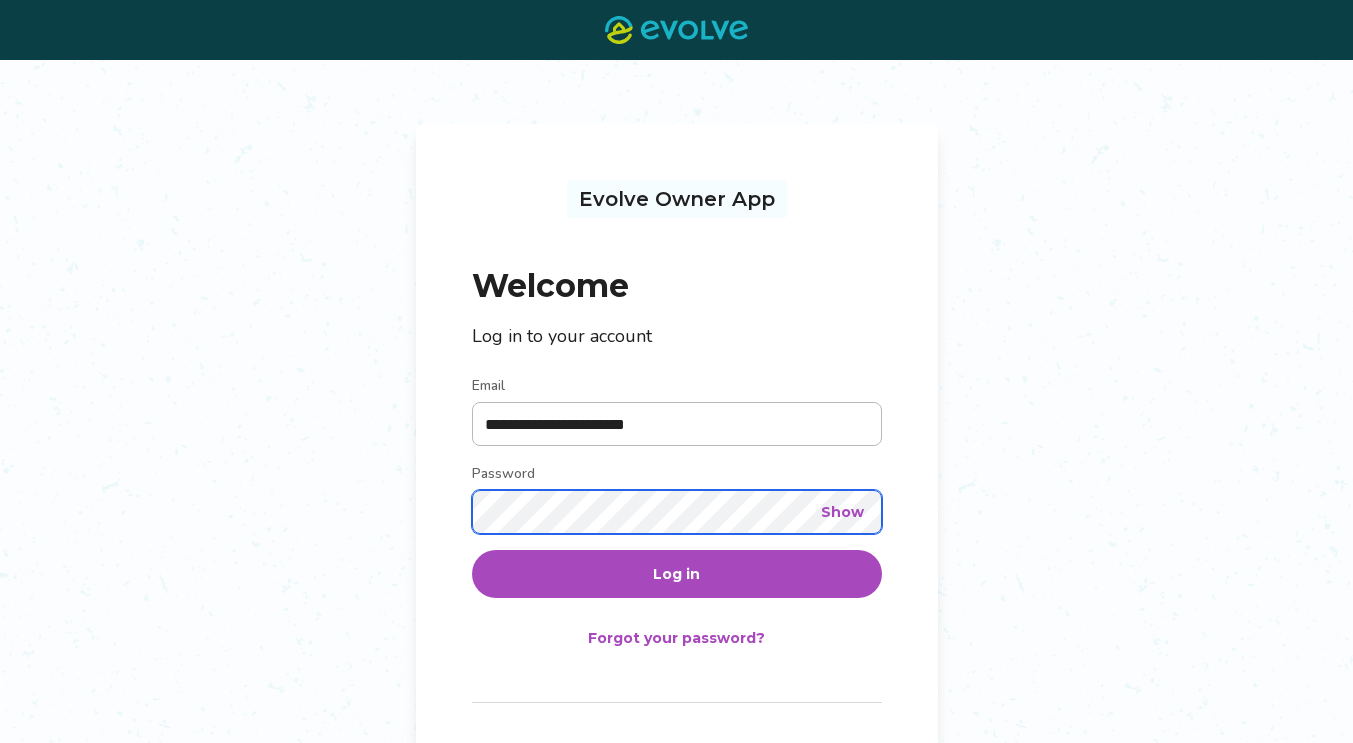click on "Log in" at bounding box center [677, 574] 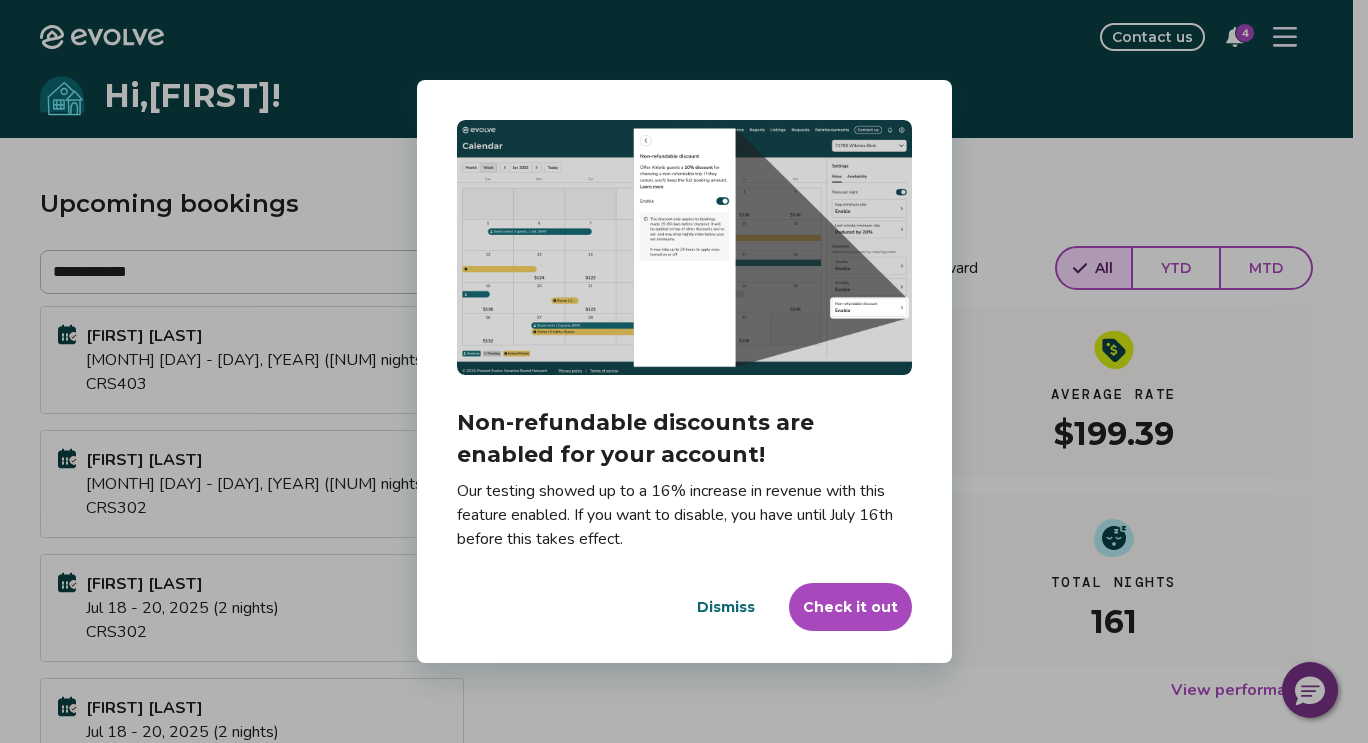 click on "Dismiss" at bounding box center (726, 607) 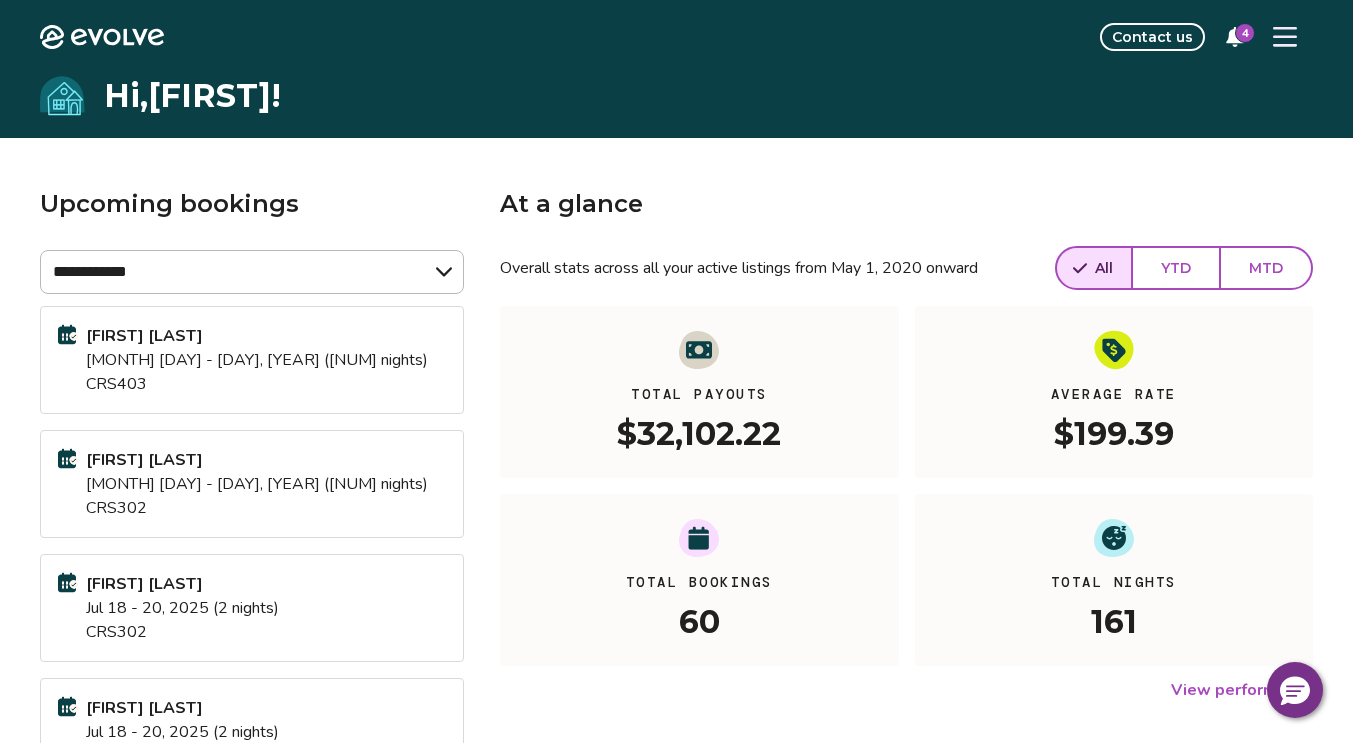 click 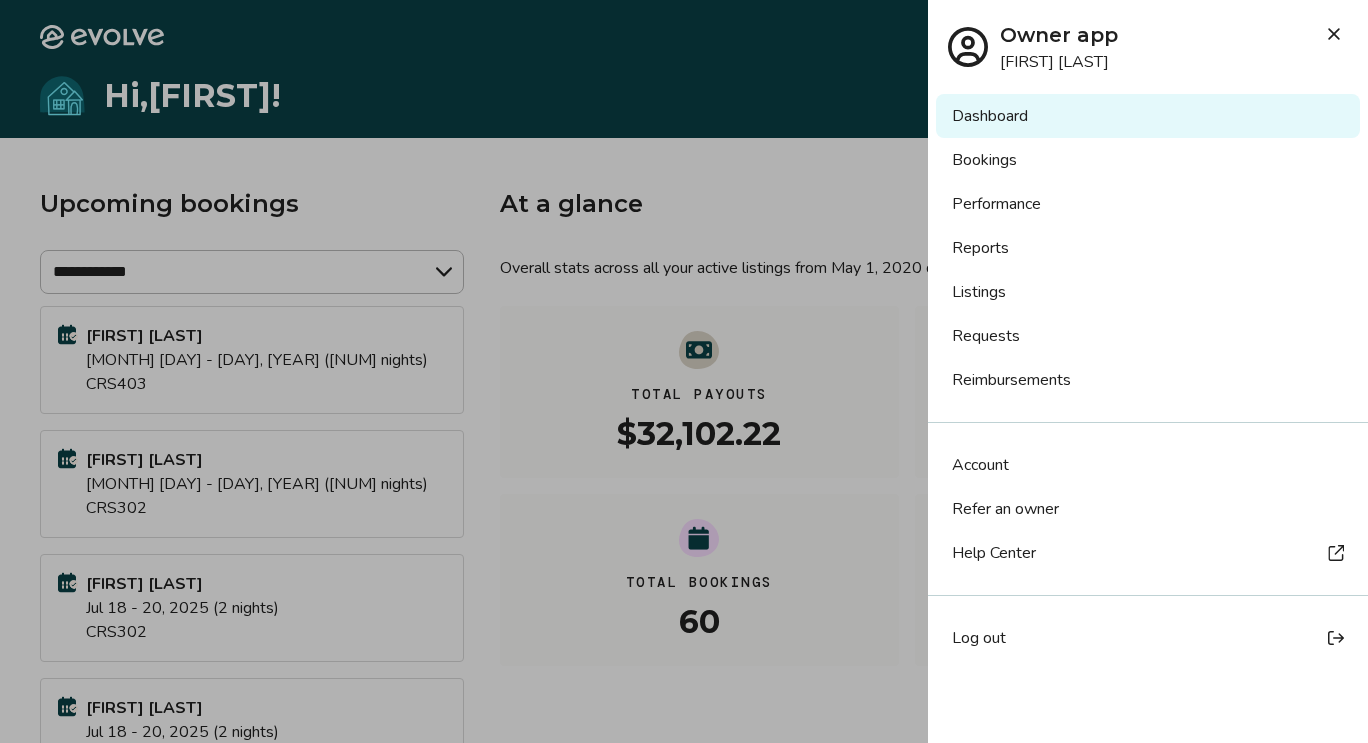 click on "Bookings" at bounding box center [1148, 160] 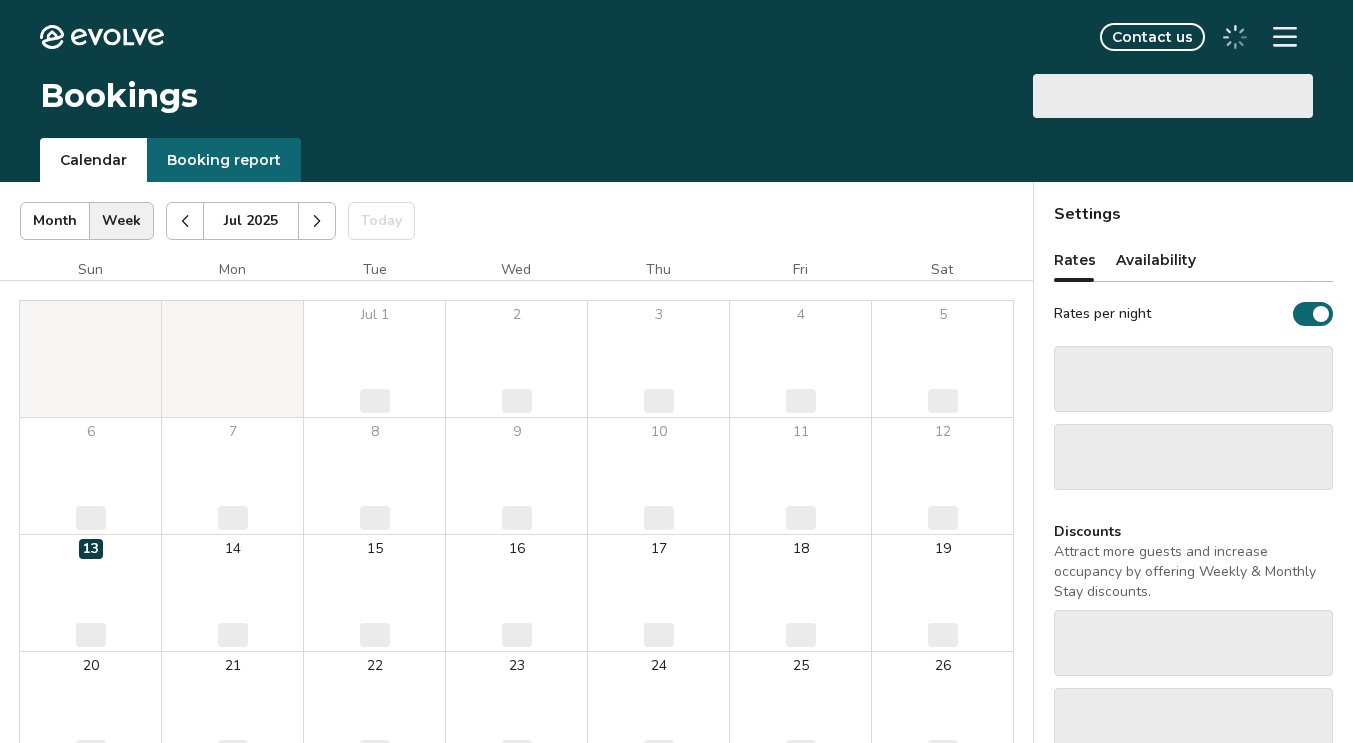 scroll, scrollTop: 0, scrollLeft: 0, axis: both 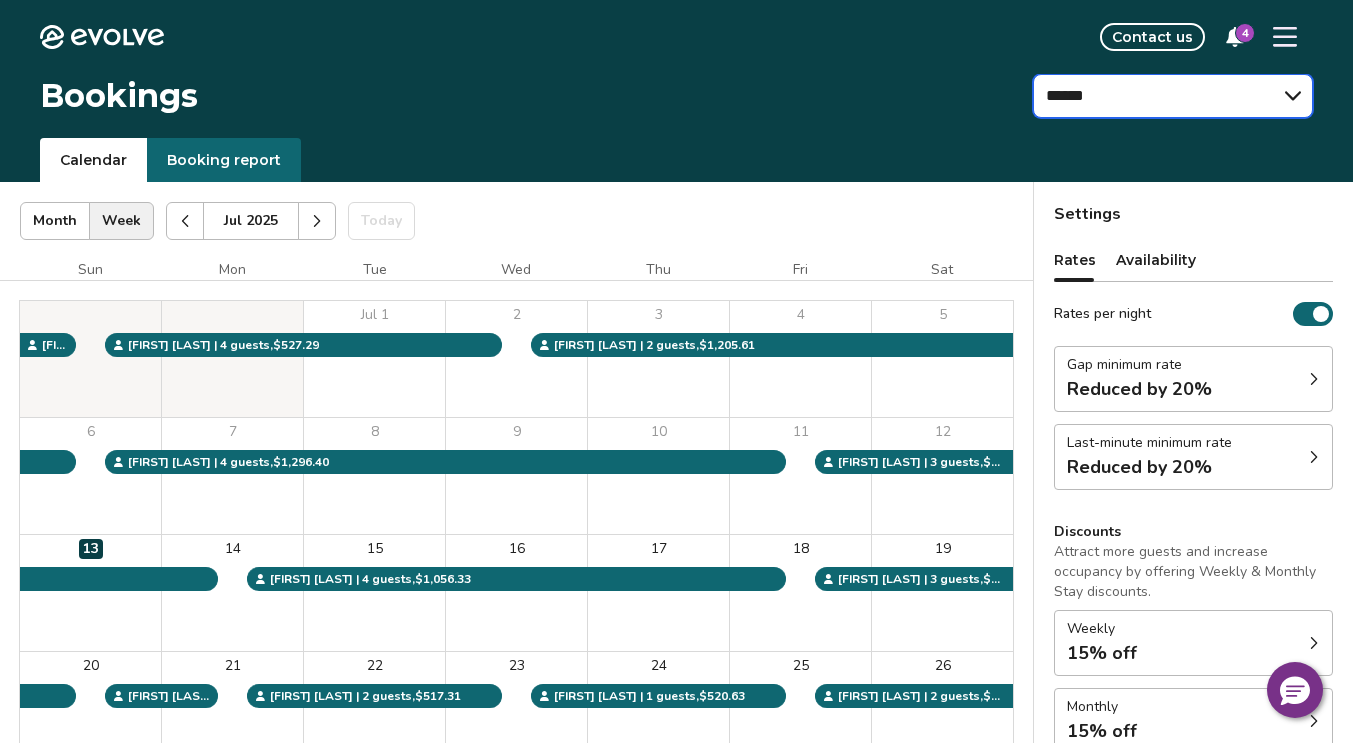 click on "****** ******" at bounding box center (1173, 96) 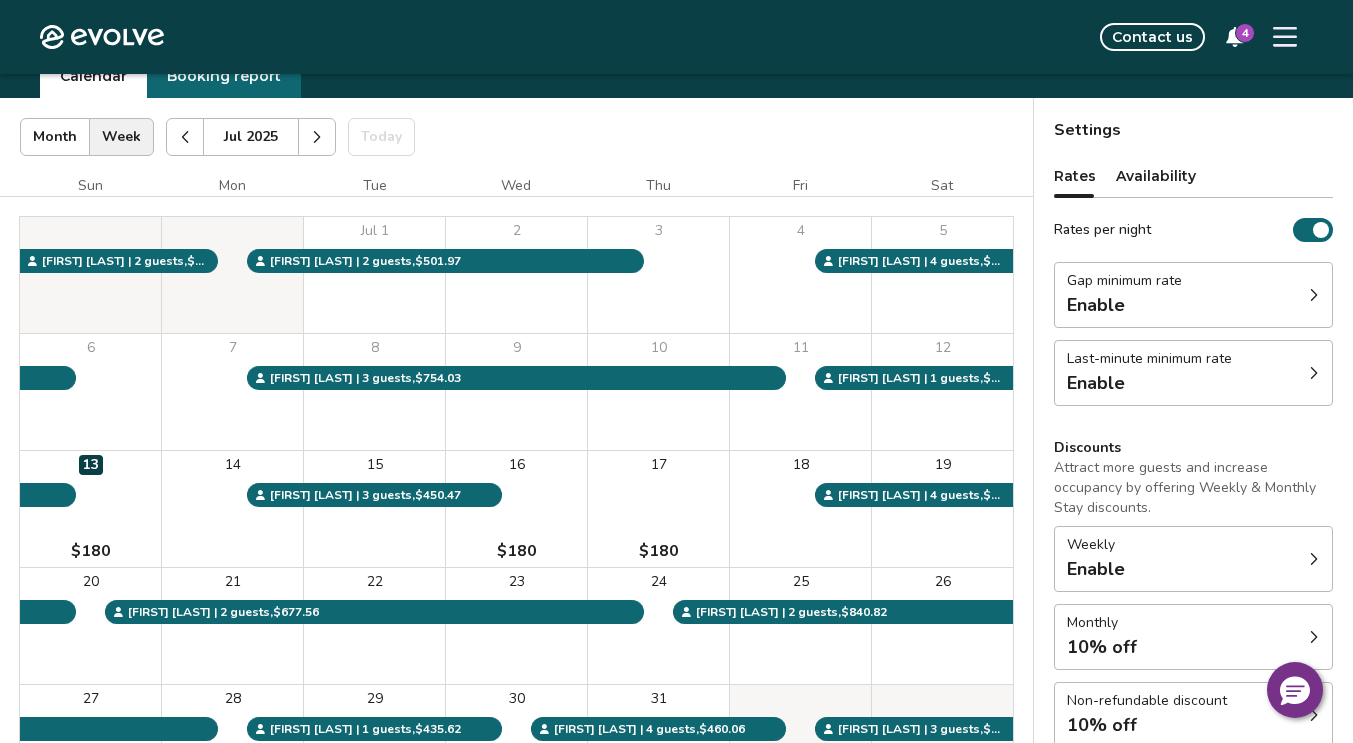 scroll, scrollTop: 89, scrollLeft: 0, axis: vertical 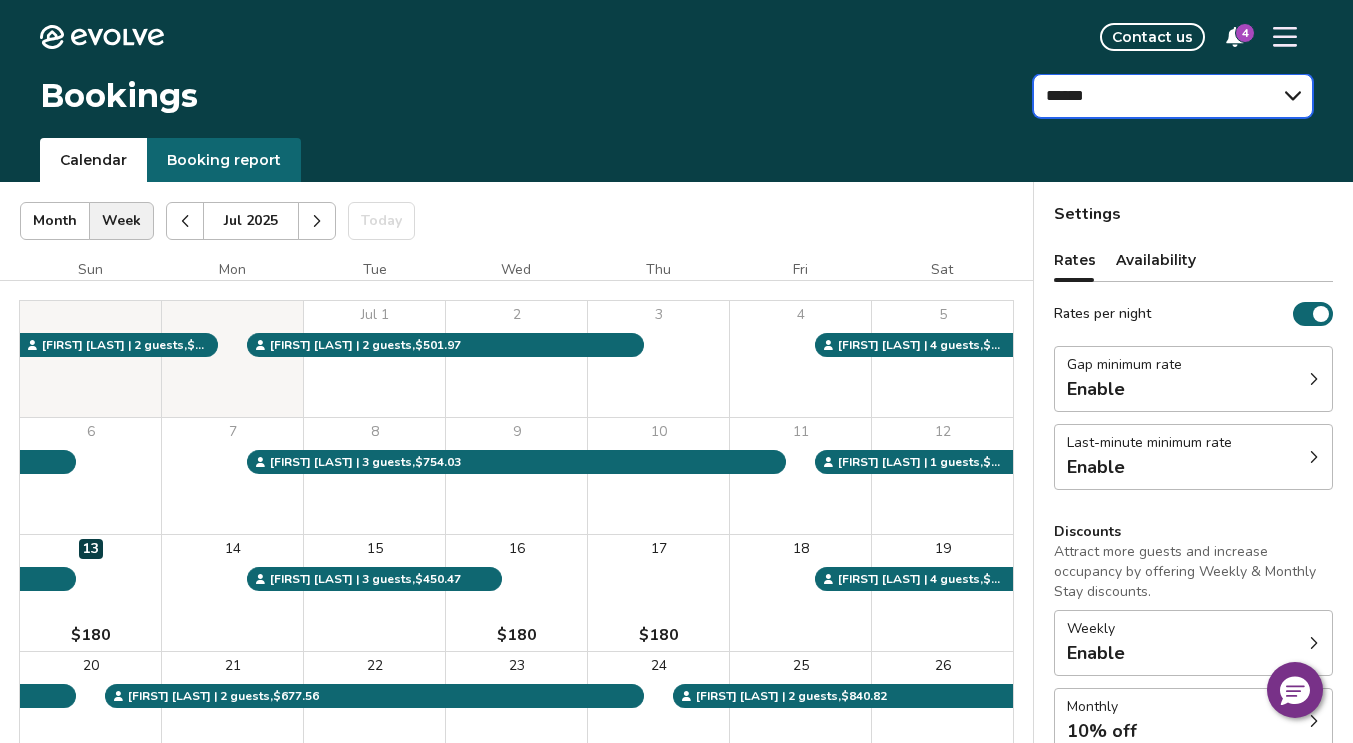 click on "****** ******" at bounding box center (1173, 96) 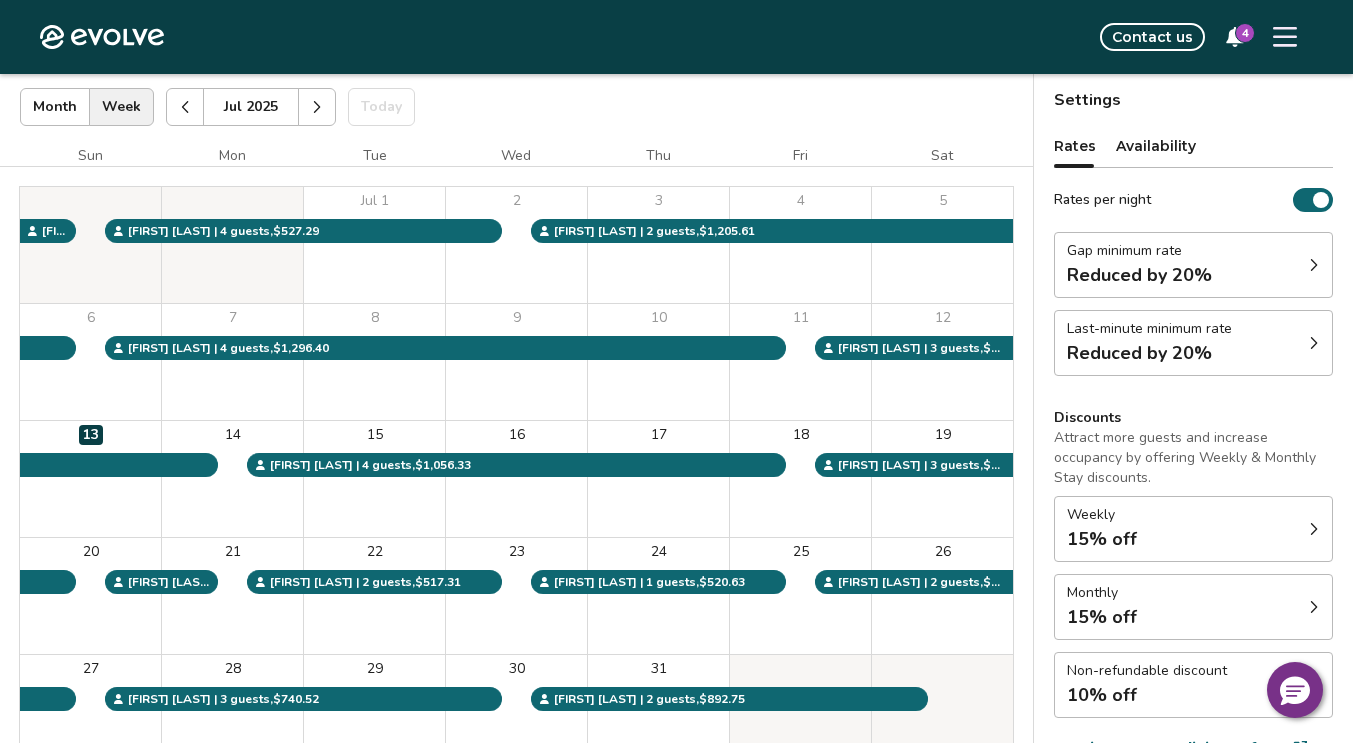 scroll, scrollTop: 118, scrollLeft: 0, axis: vertical 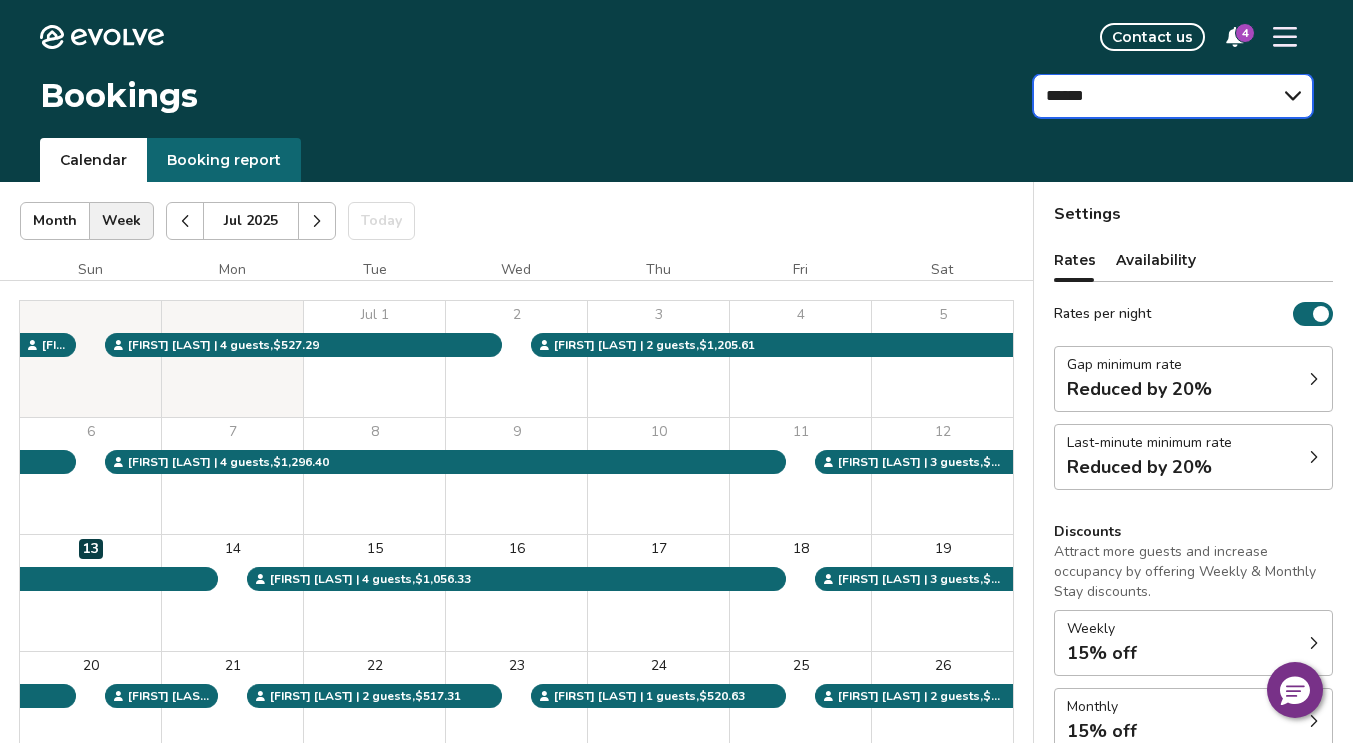click on "****** ******" at bounding box center (1173, 96) 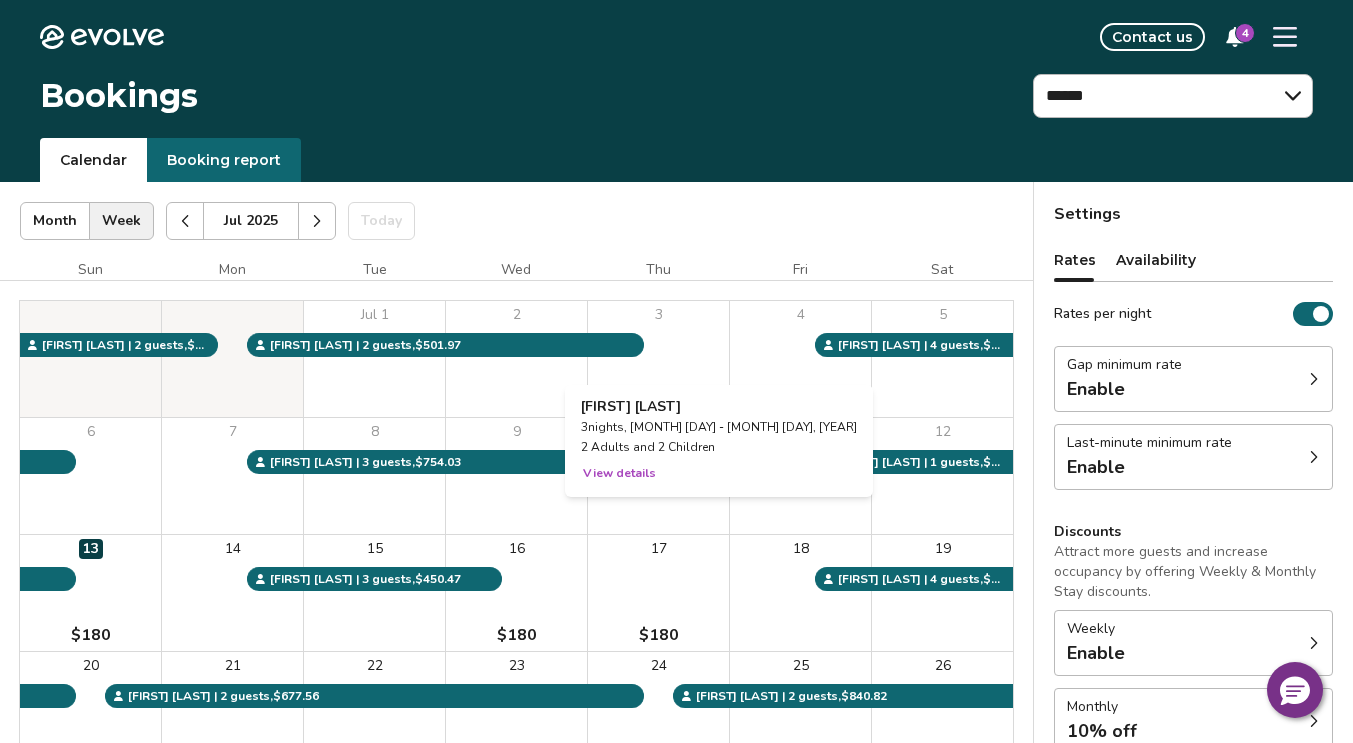 click on "View details" at bounding box center (619, 473) 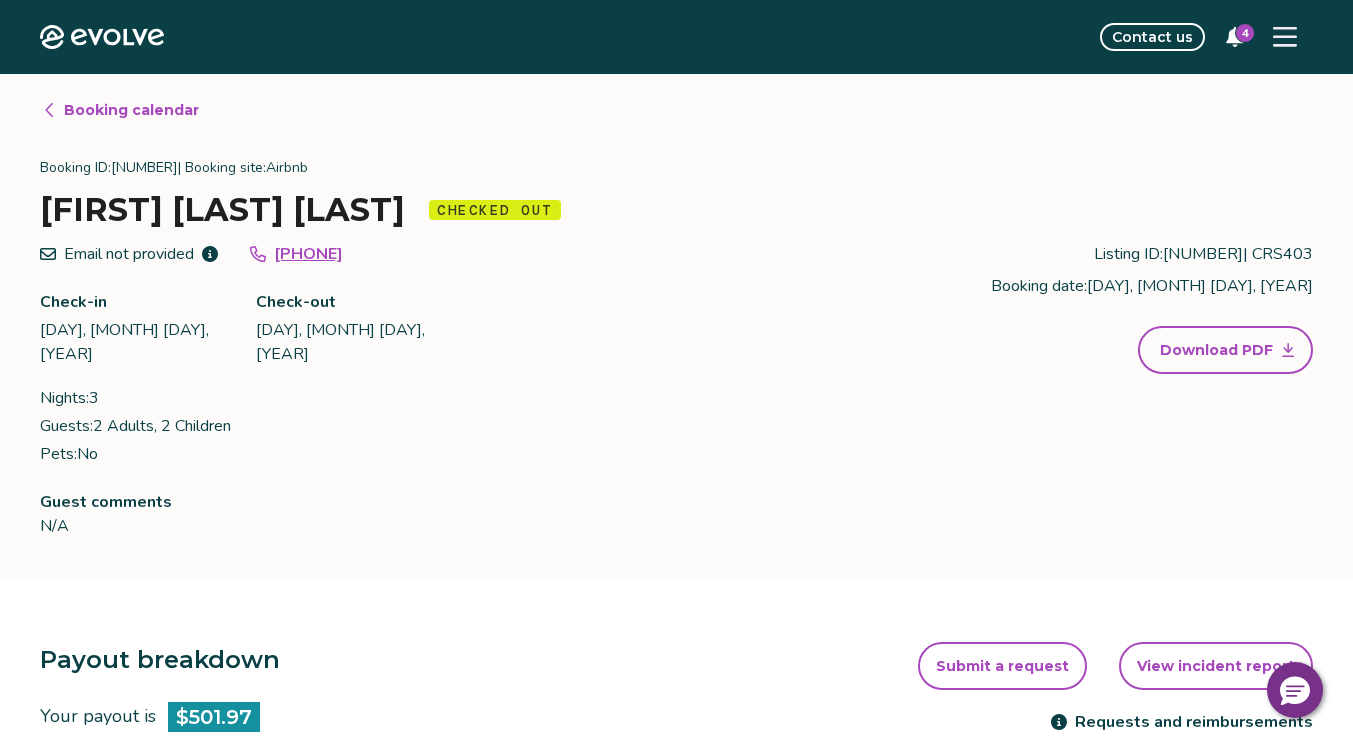 click on "Booking calendar" at bounding box center (120, 110) 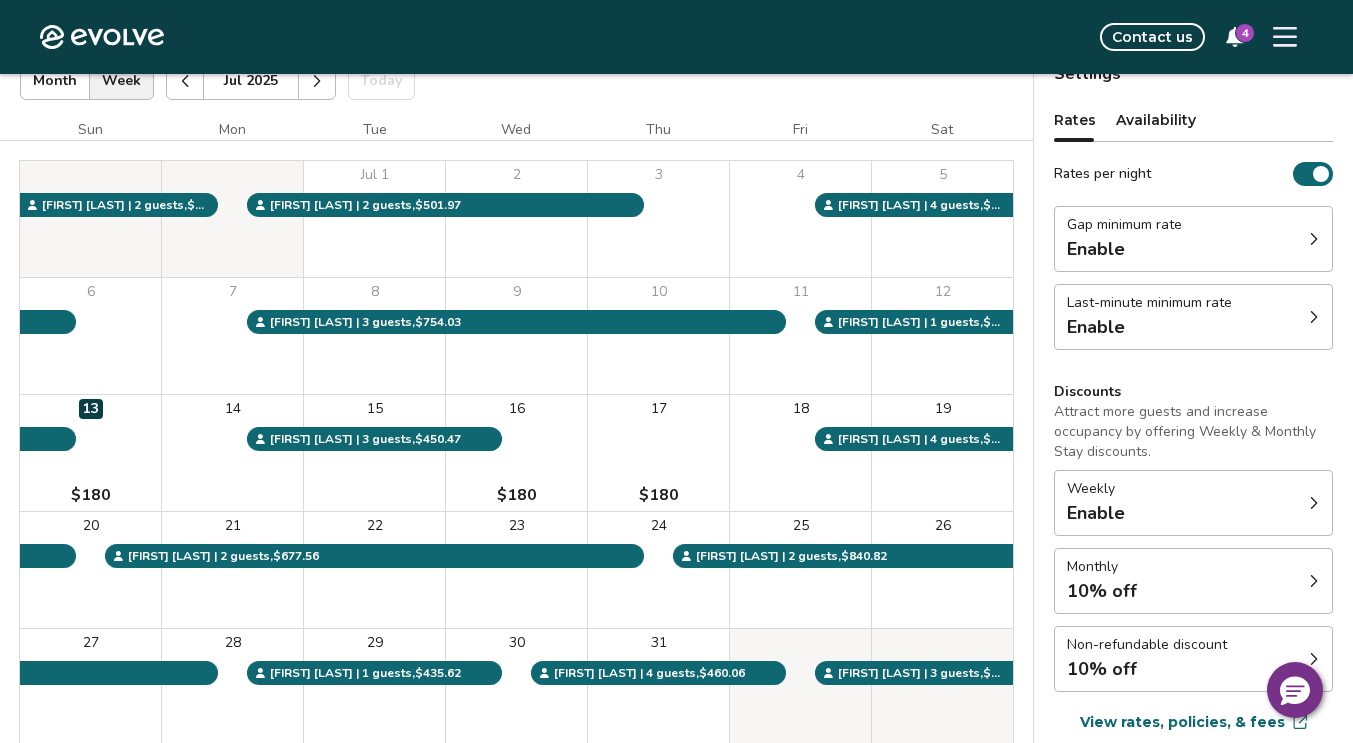 scroll, scrollTop: 155, scrollLeft: 0, axis: vertical 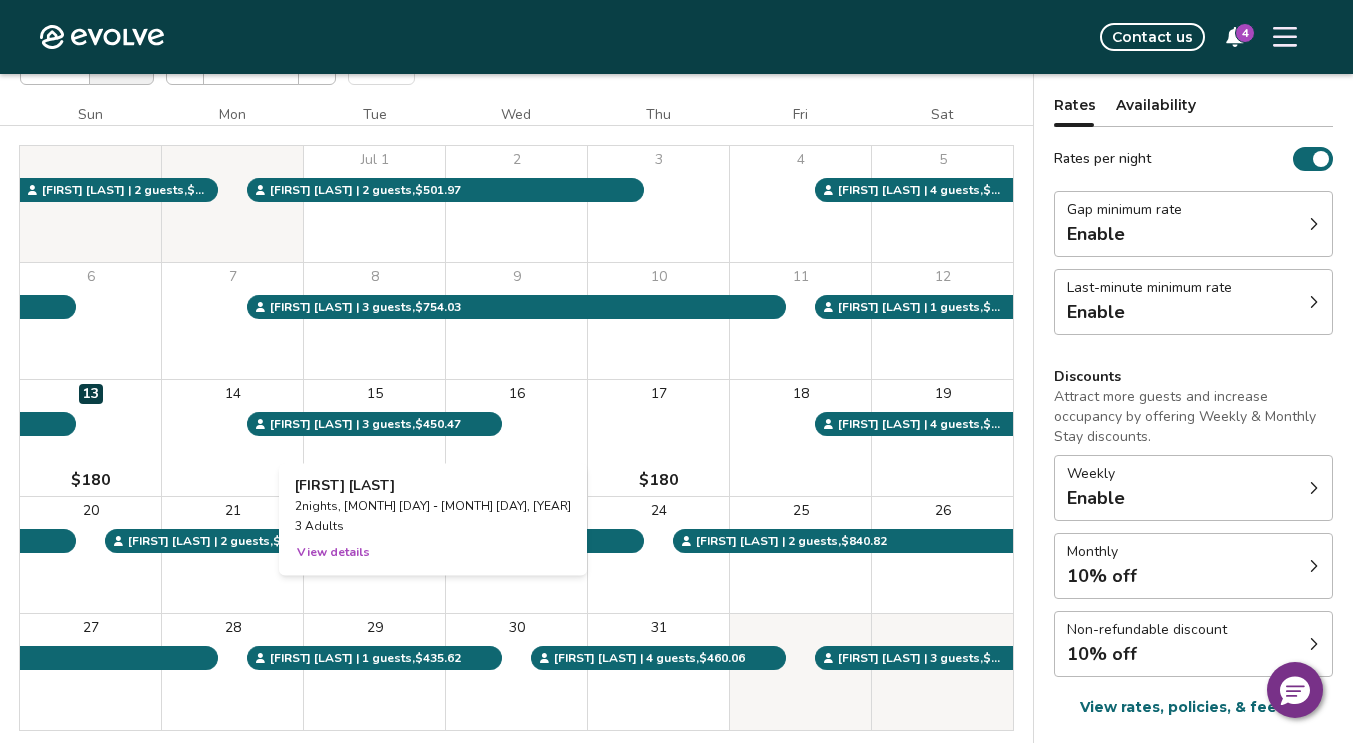 click on "15" at bounding box center [374, 438] 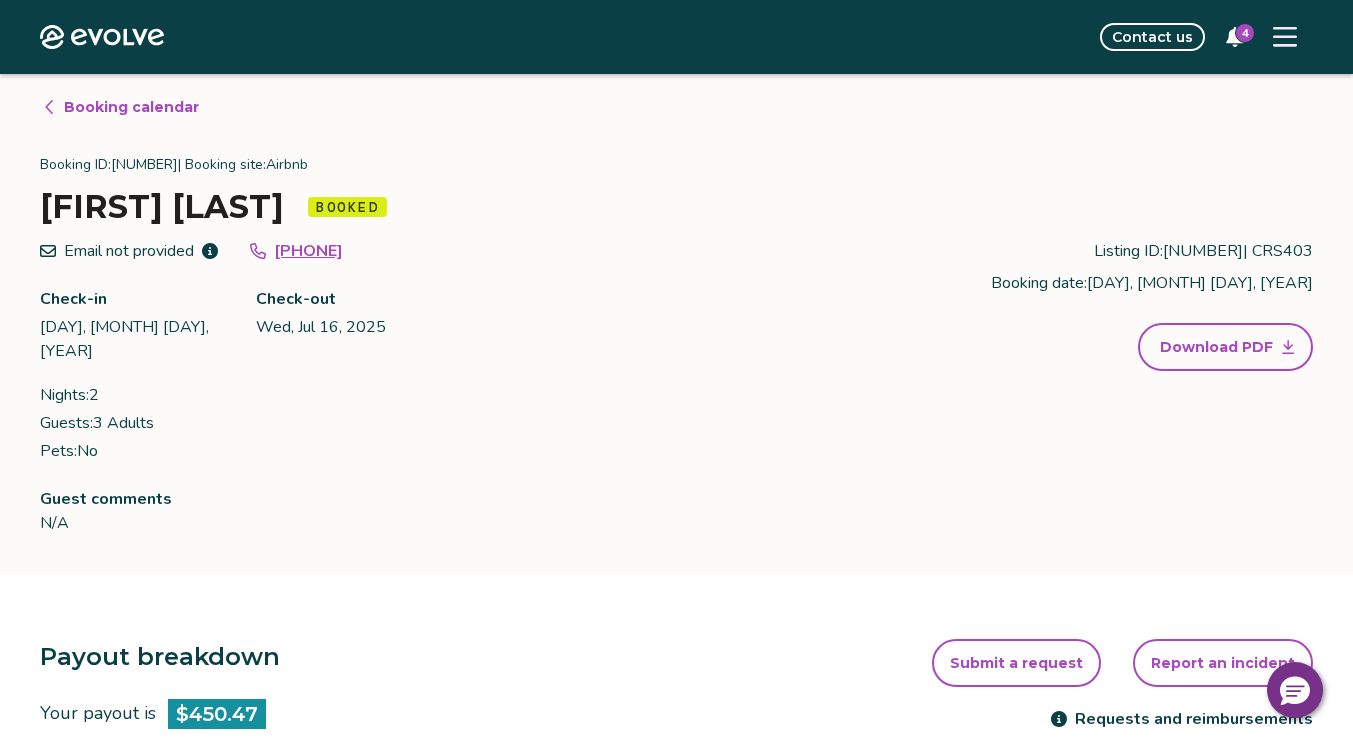 scroll, scrollTop: 13, scrollLeft: 0, axis: vertical 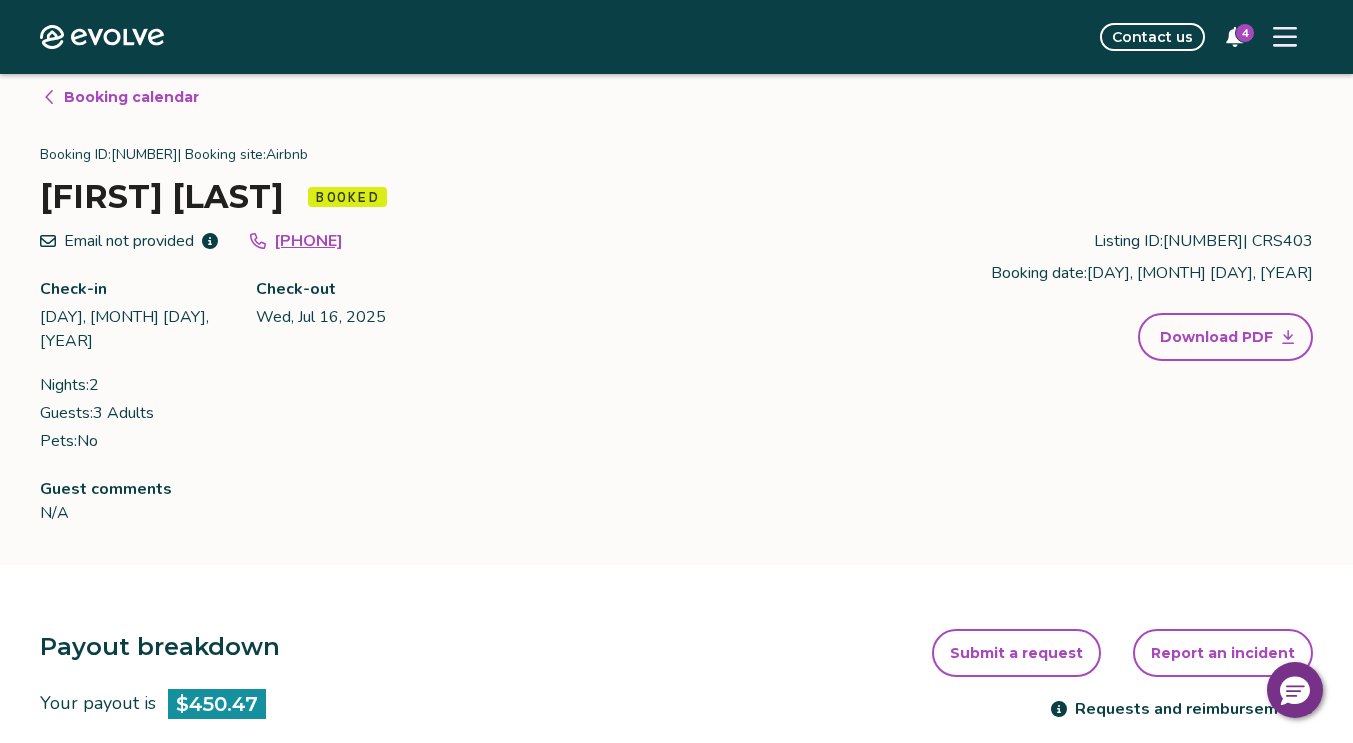 click 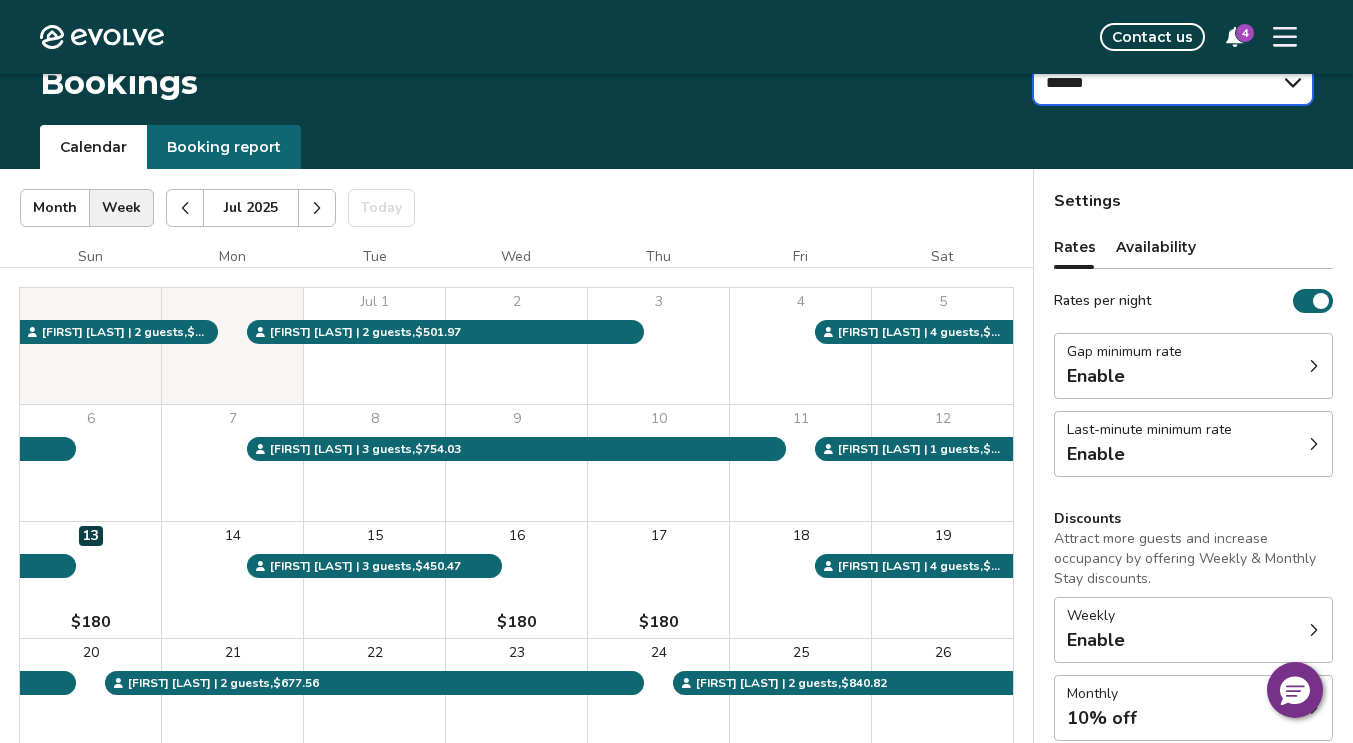 click on "****** ******" at bounding box center [1173, 83] 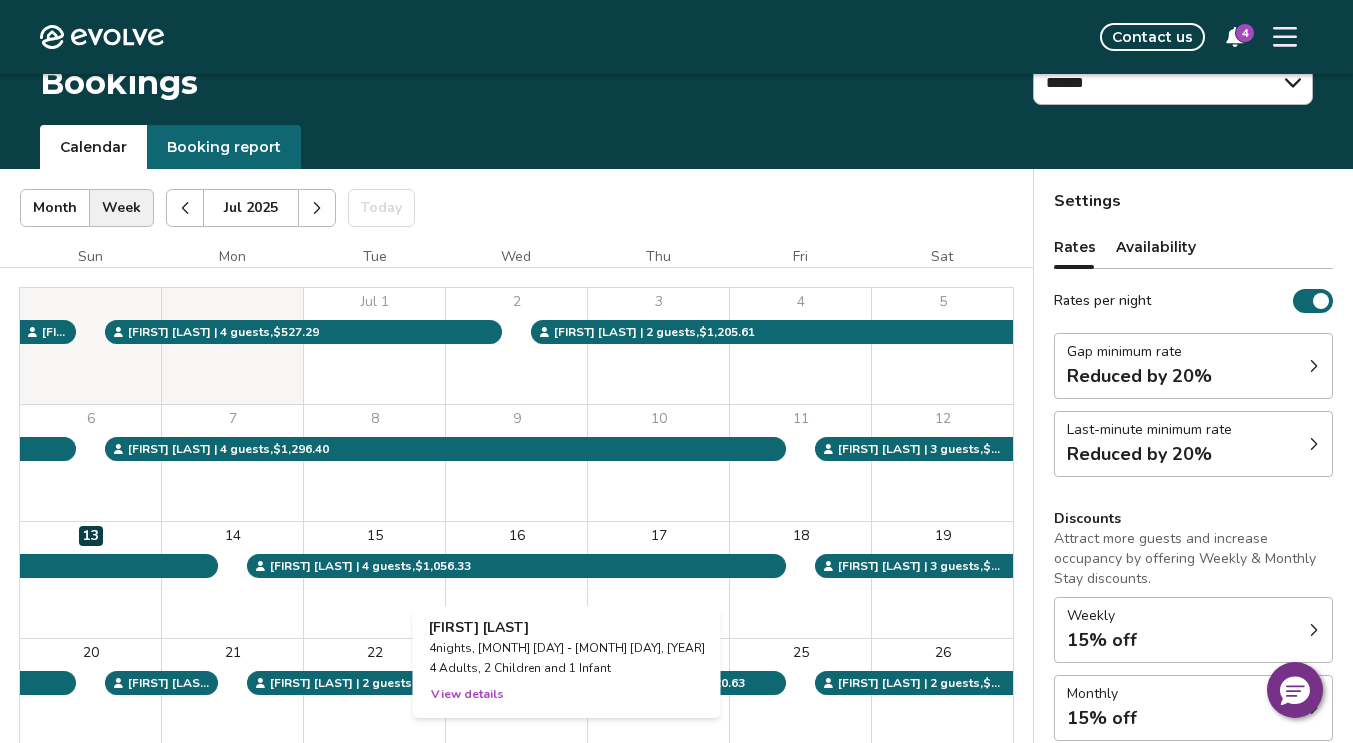 click on "16" at bounding box center (516, 580) 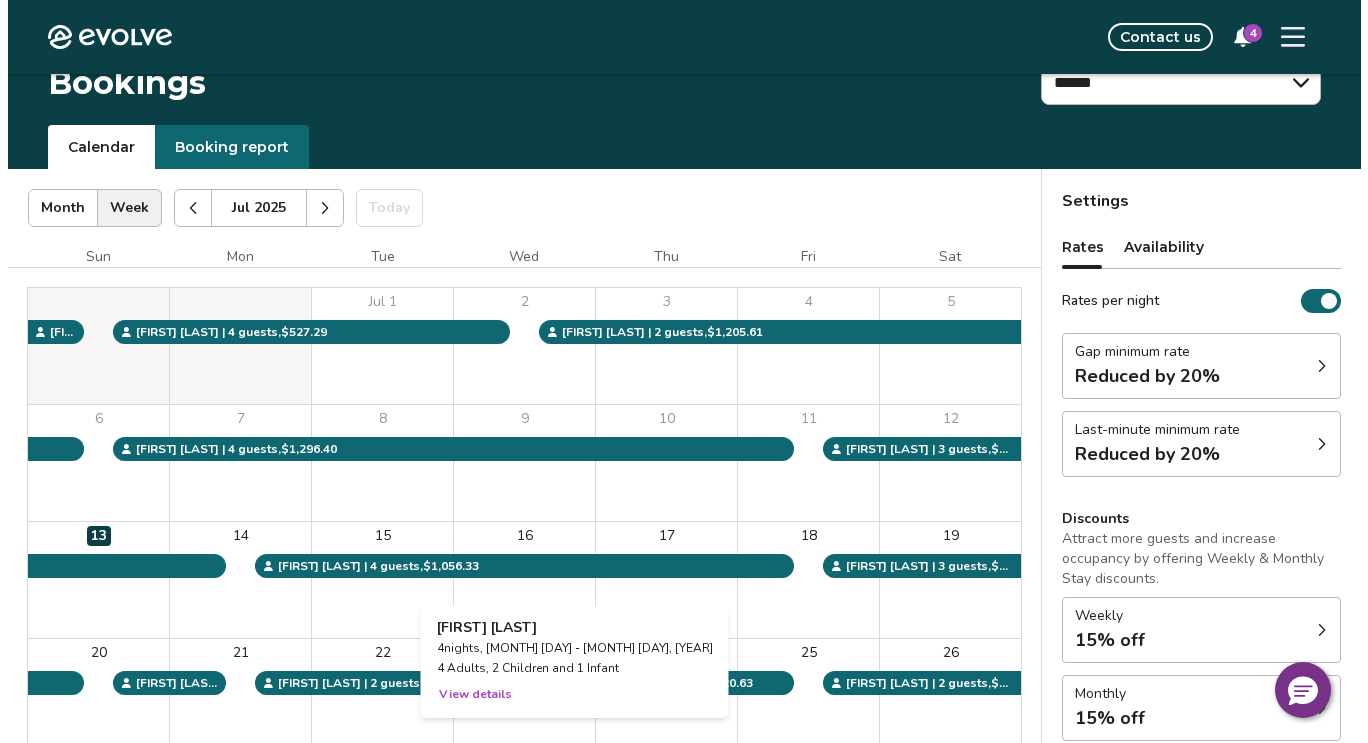 scroll, scrollTop: 0, scrollLeft: 0, axis: both 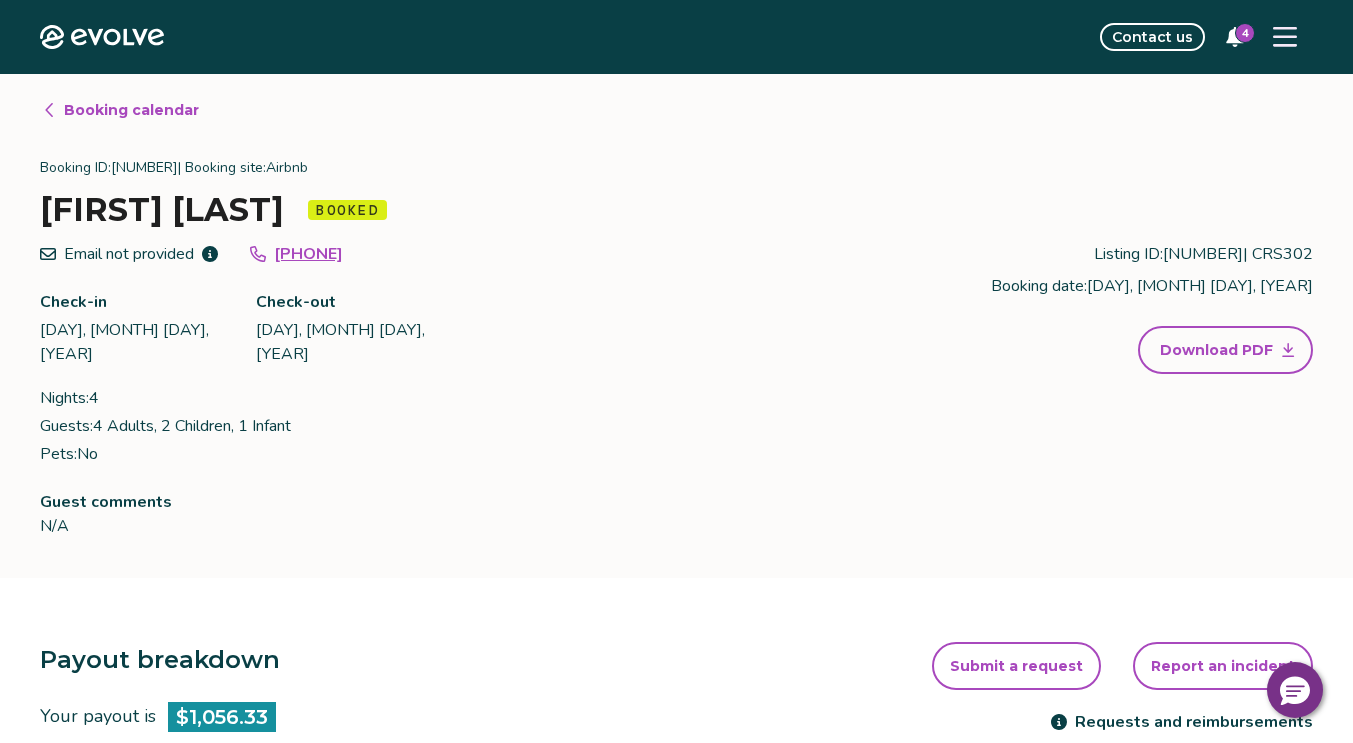 click on "Booking calendar" at bounding box center [131, 110] 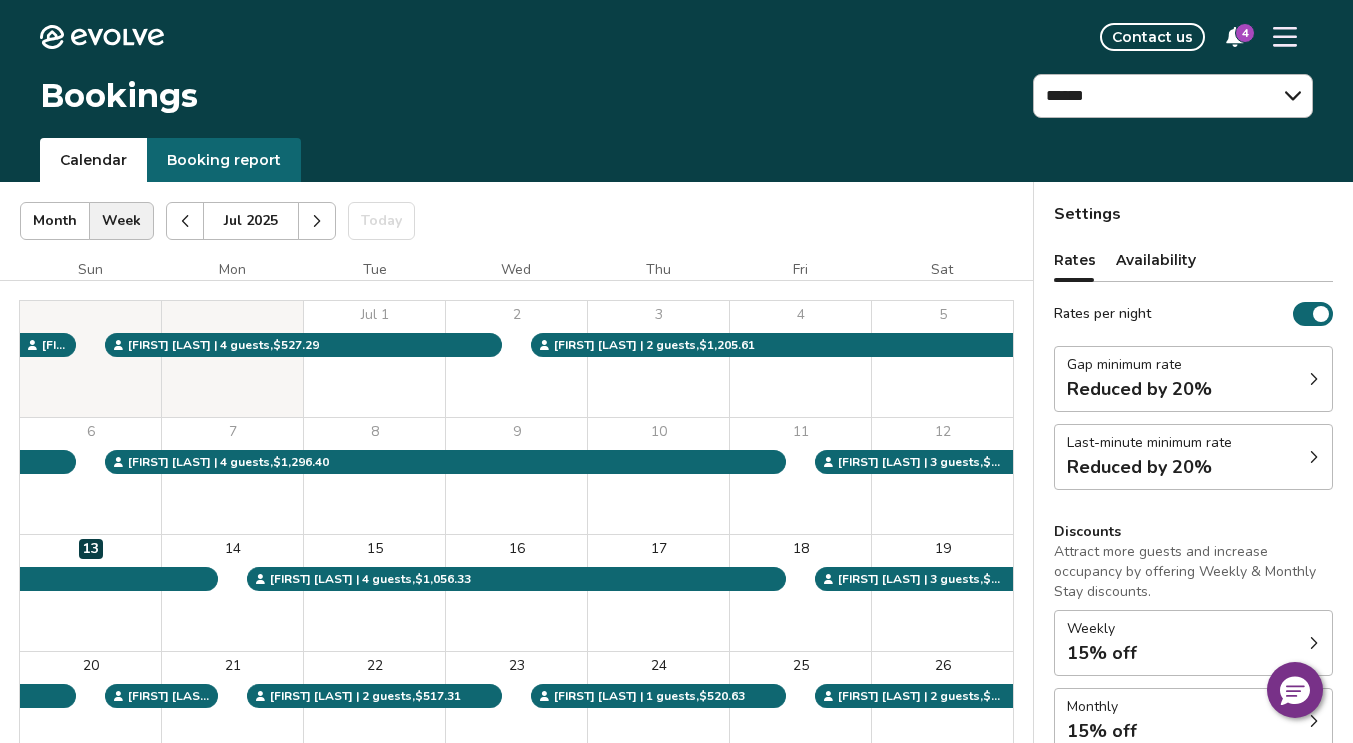 click 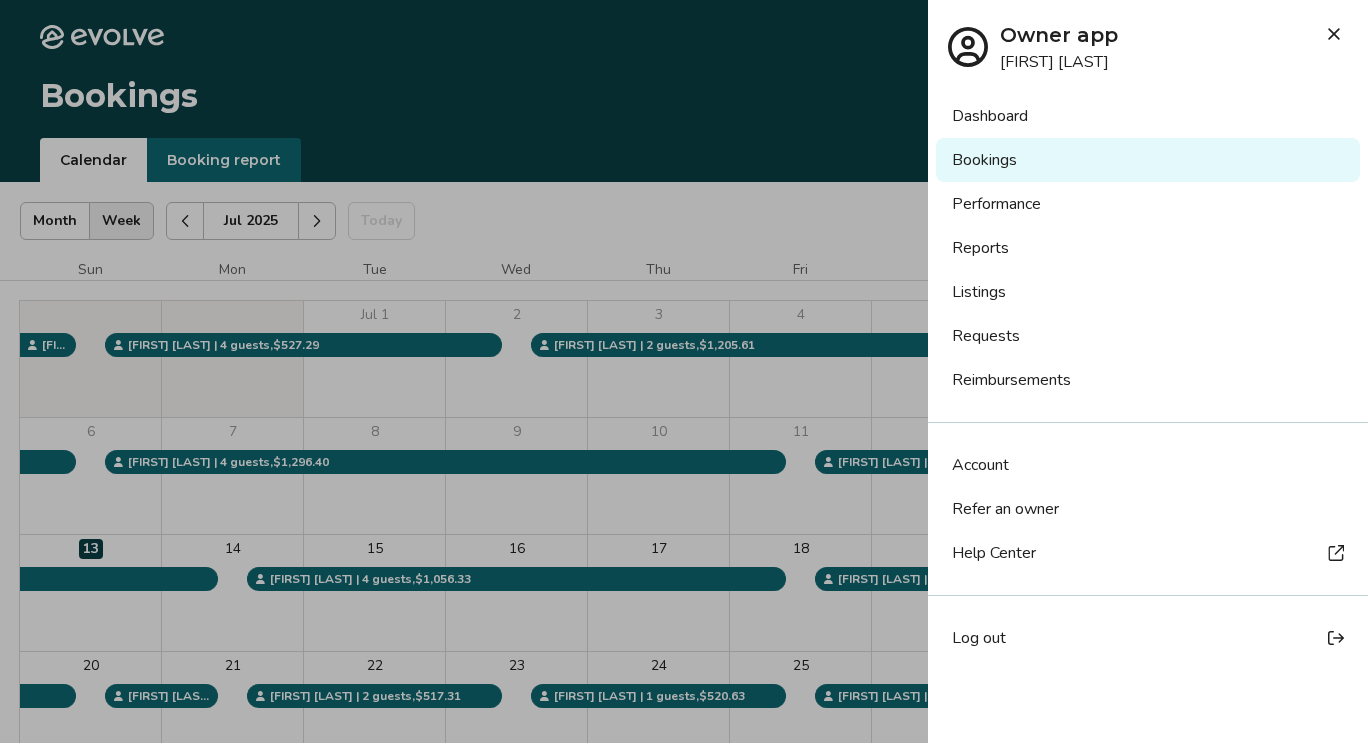 click on "Performance" at bounding box center [1148, 204] 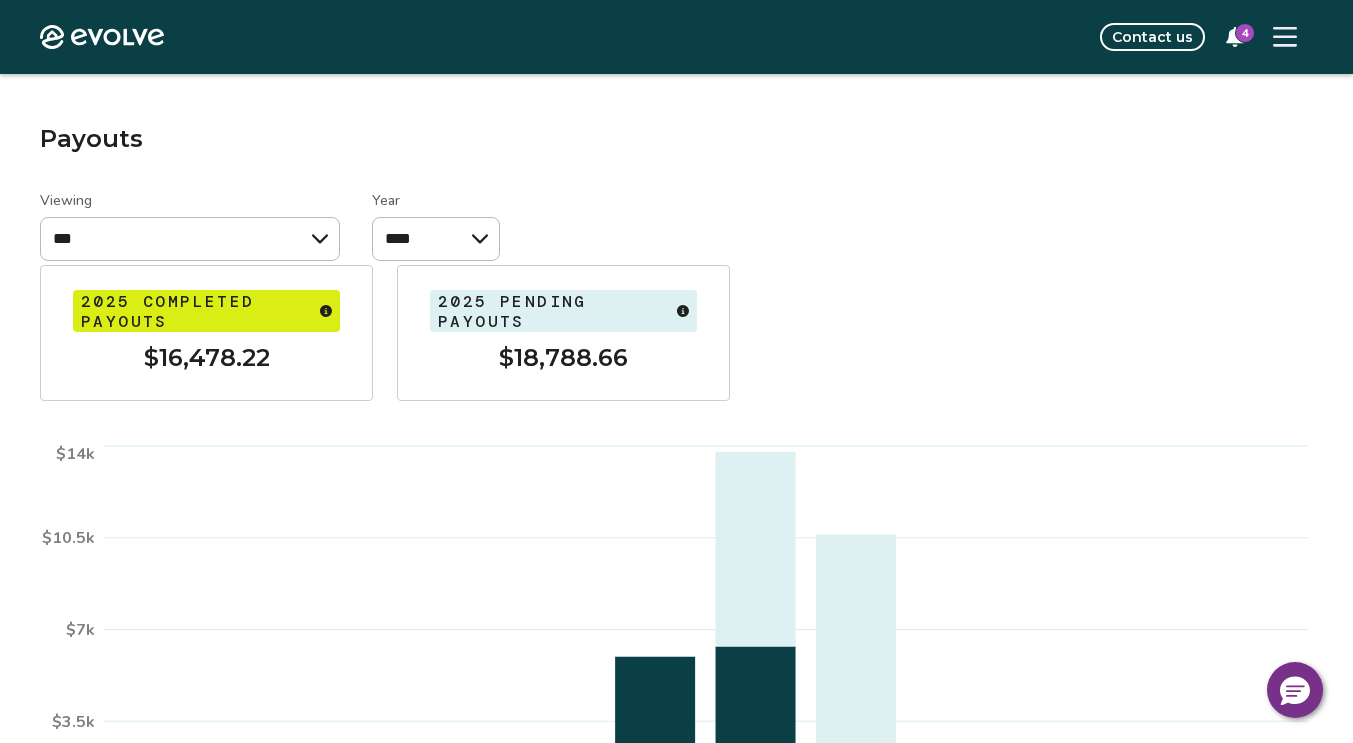 scroll, scrollTop: 64, scrollLeft: 0, axis: vertical 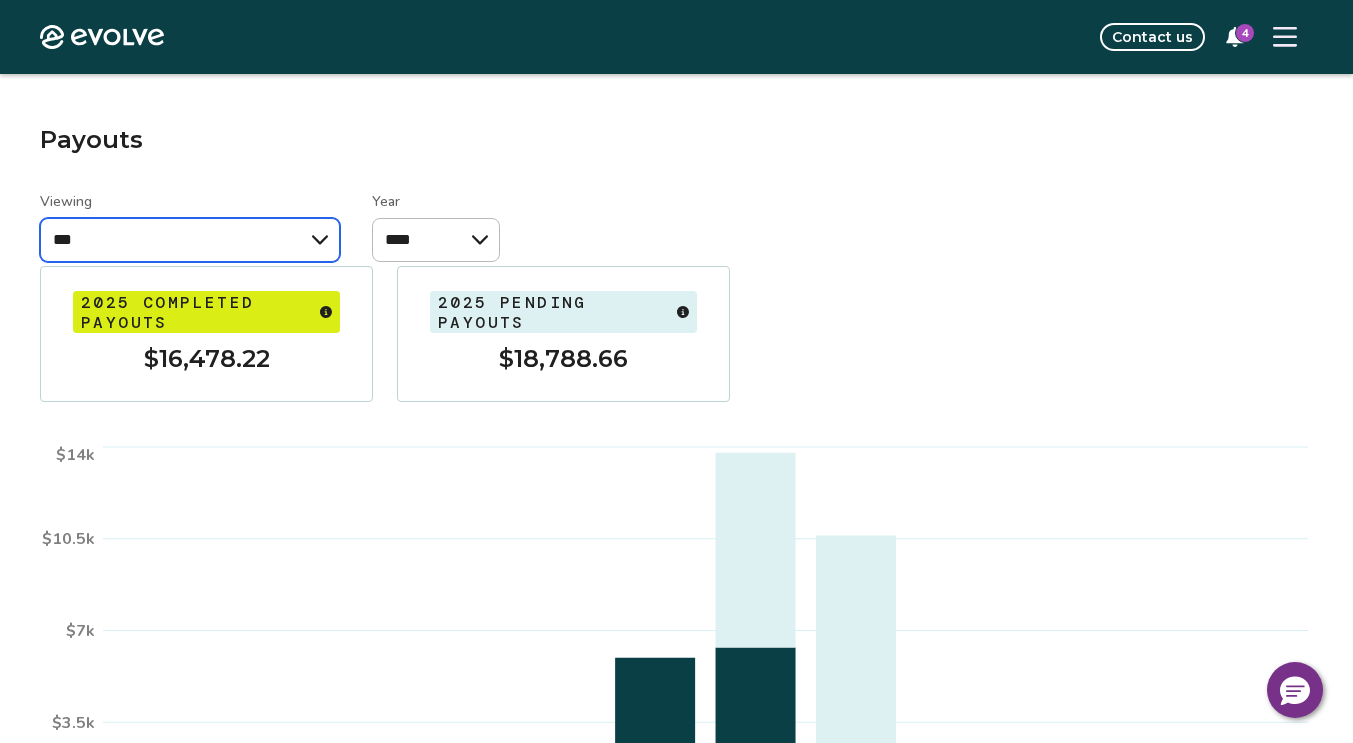 click on "*** ****** ******" at bounding box center (190, 240) 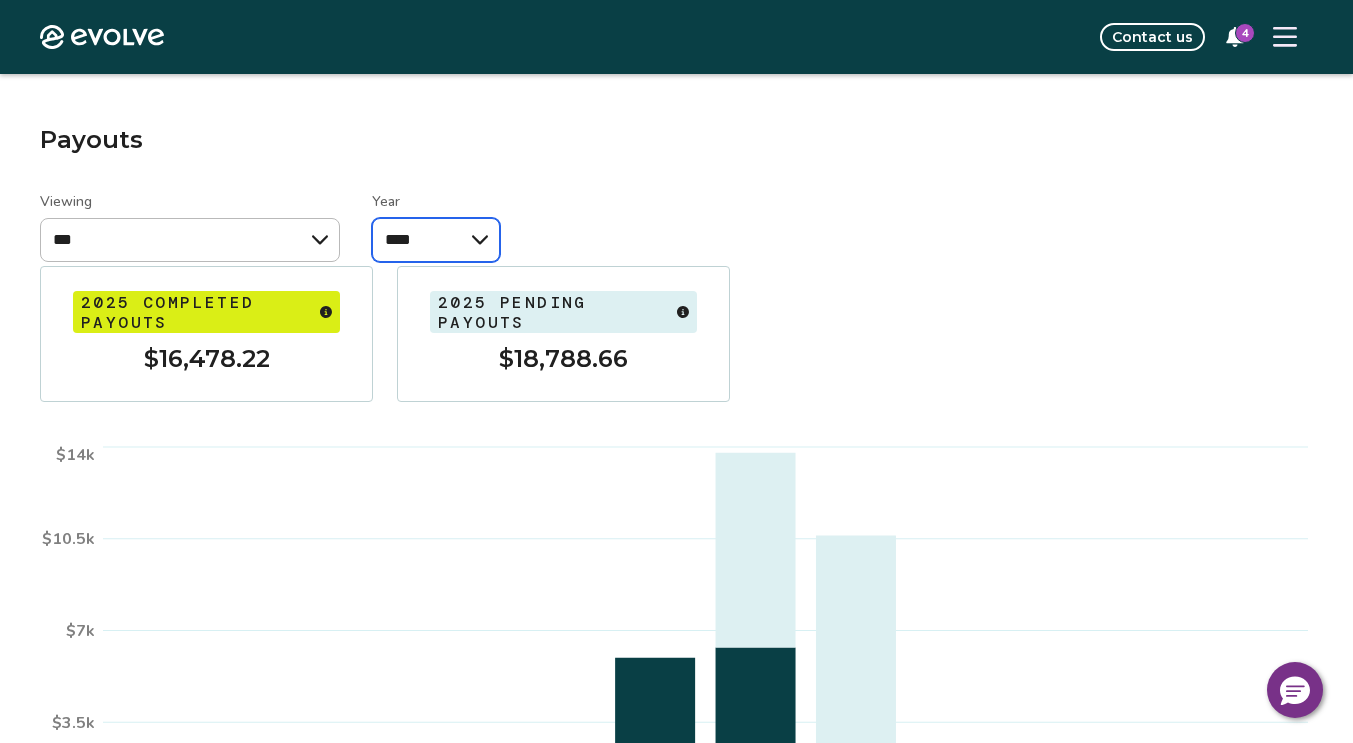 click on "**** ****" at bounding box center (436, 240) 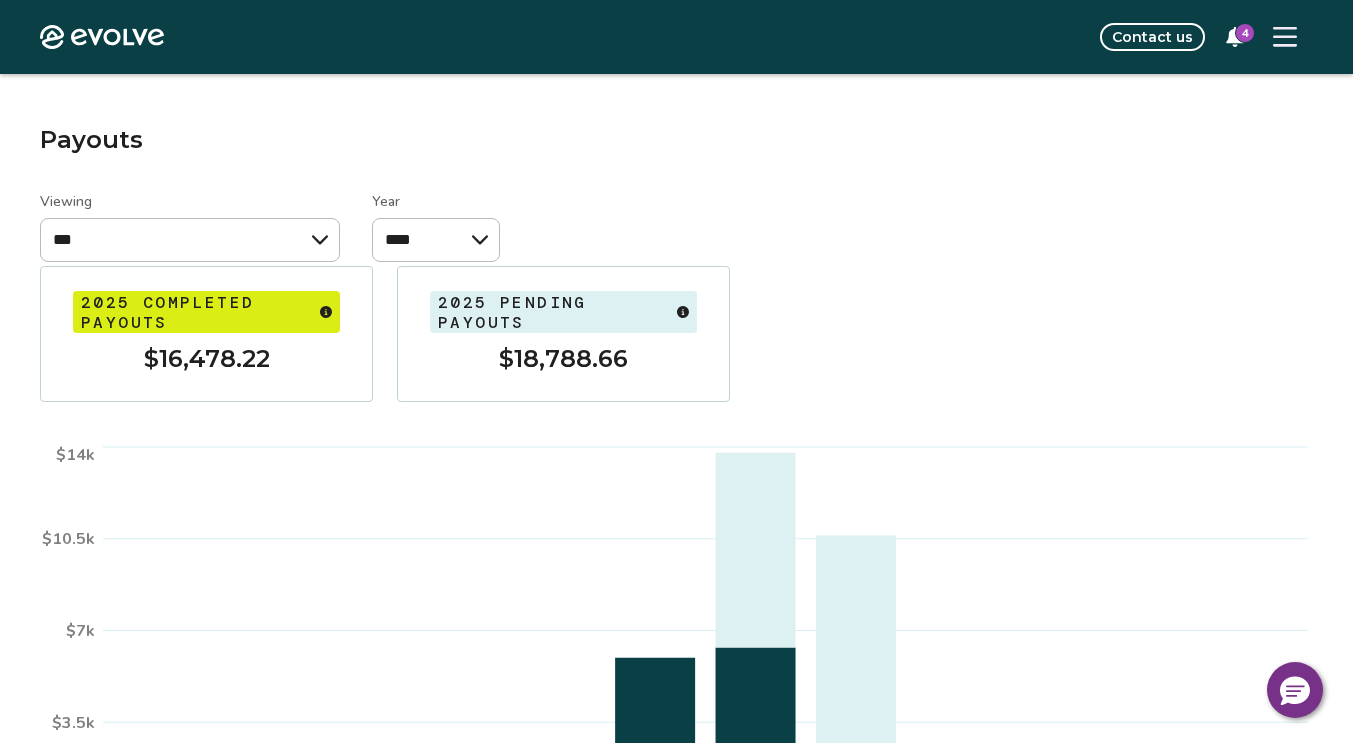 click on "2025 completed payouts $16,478.22 2025 pending payouts $18,788.66" at bounding box center [676, 334] 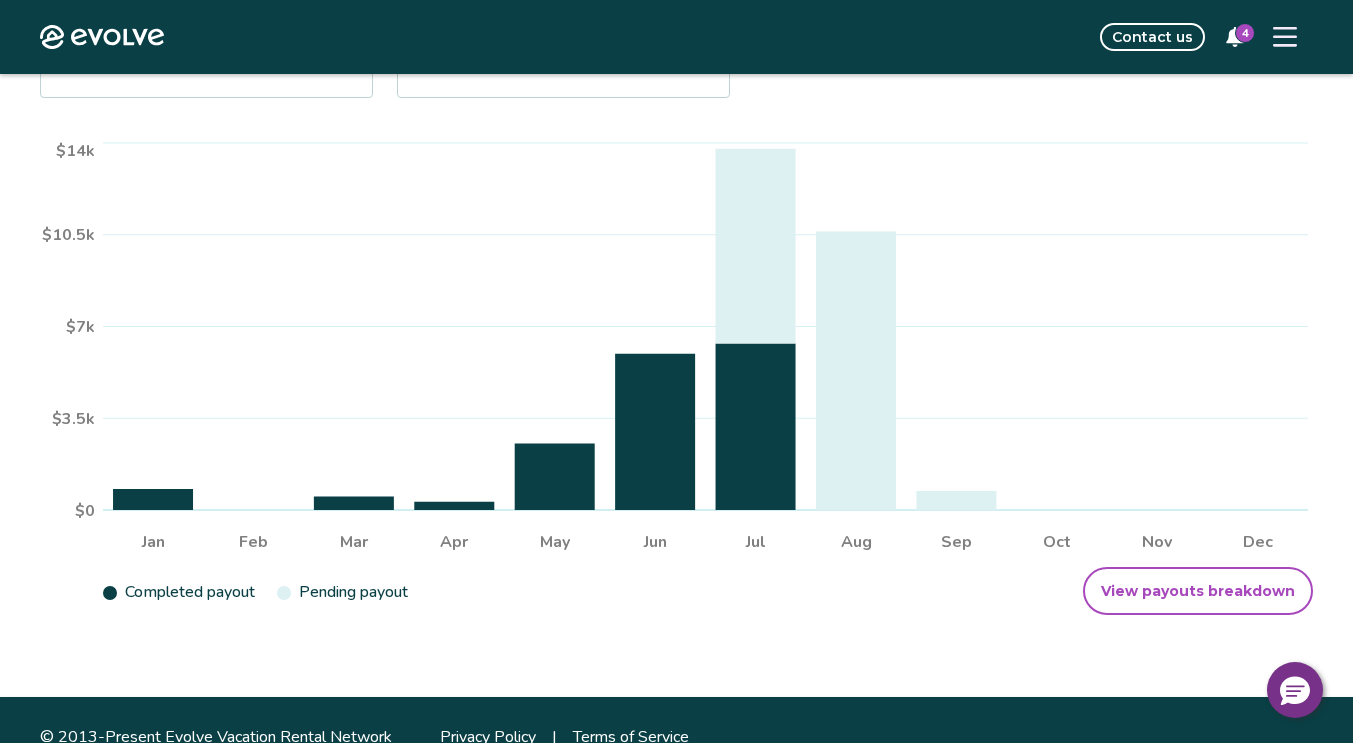 scroll, scrollTop: 402, scrollLeft: 0, axis: vertical 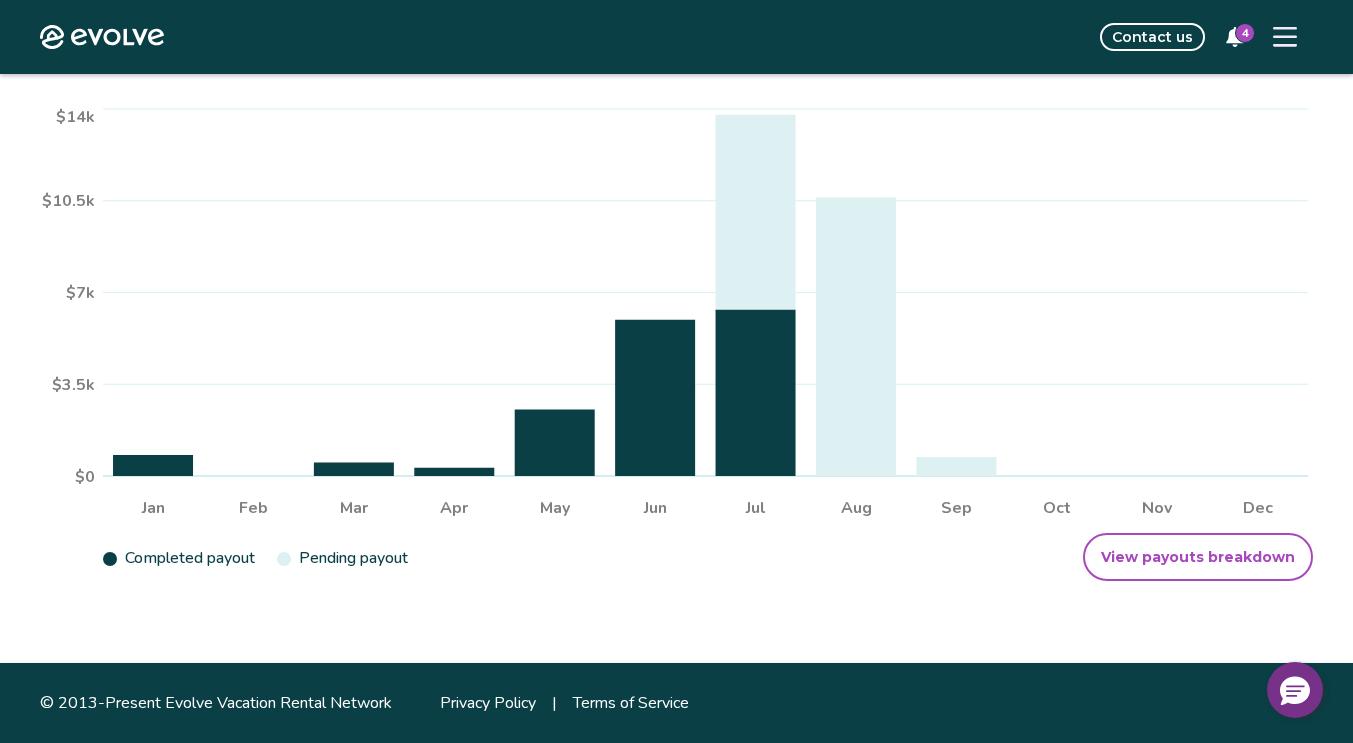 click on "View payouts breakdown" at bounding box center [1198, 557] 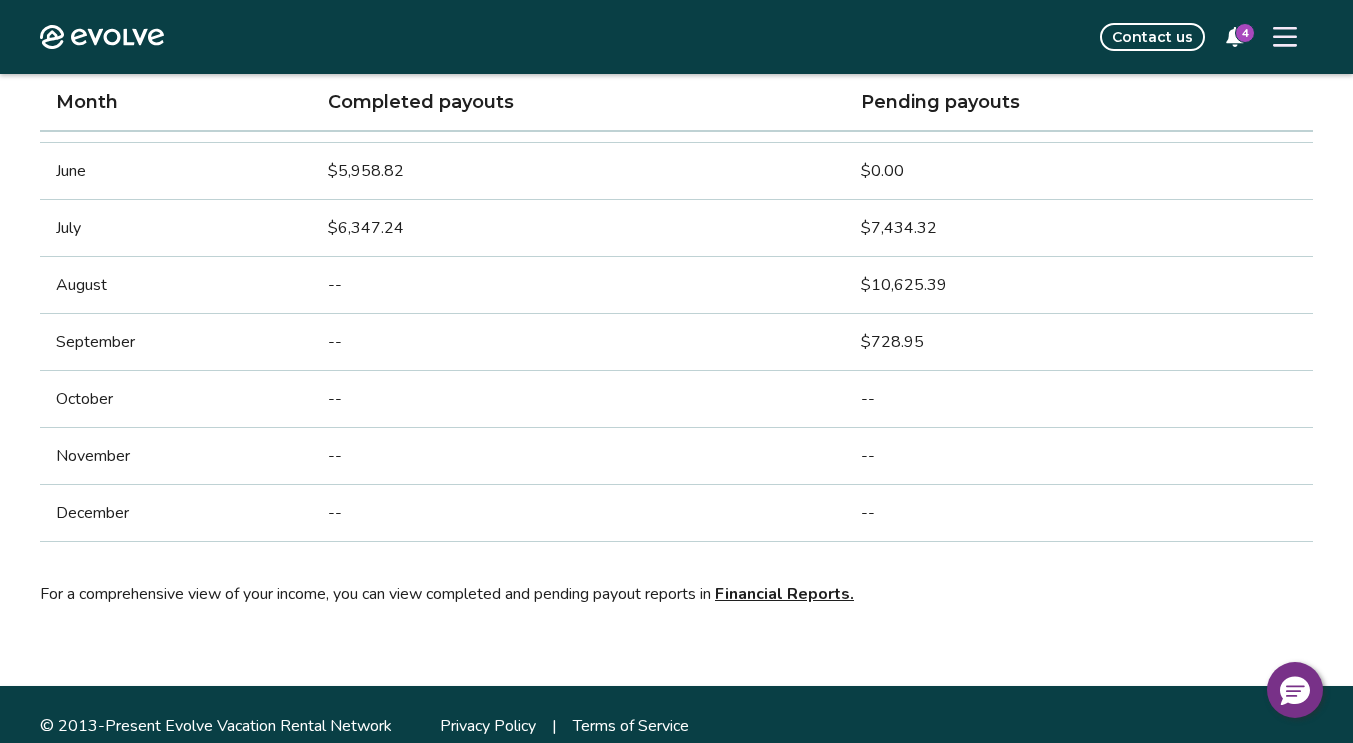 scroll, scrollTop: 570, scrollLeft: 0, axis: vertical 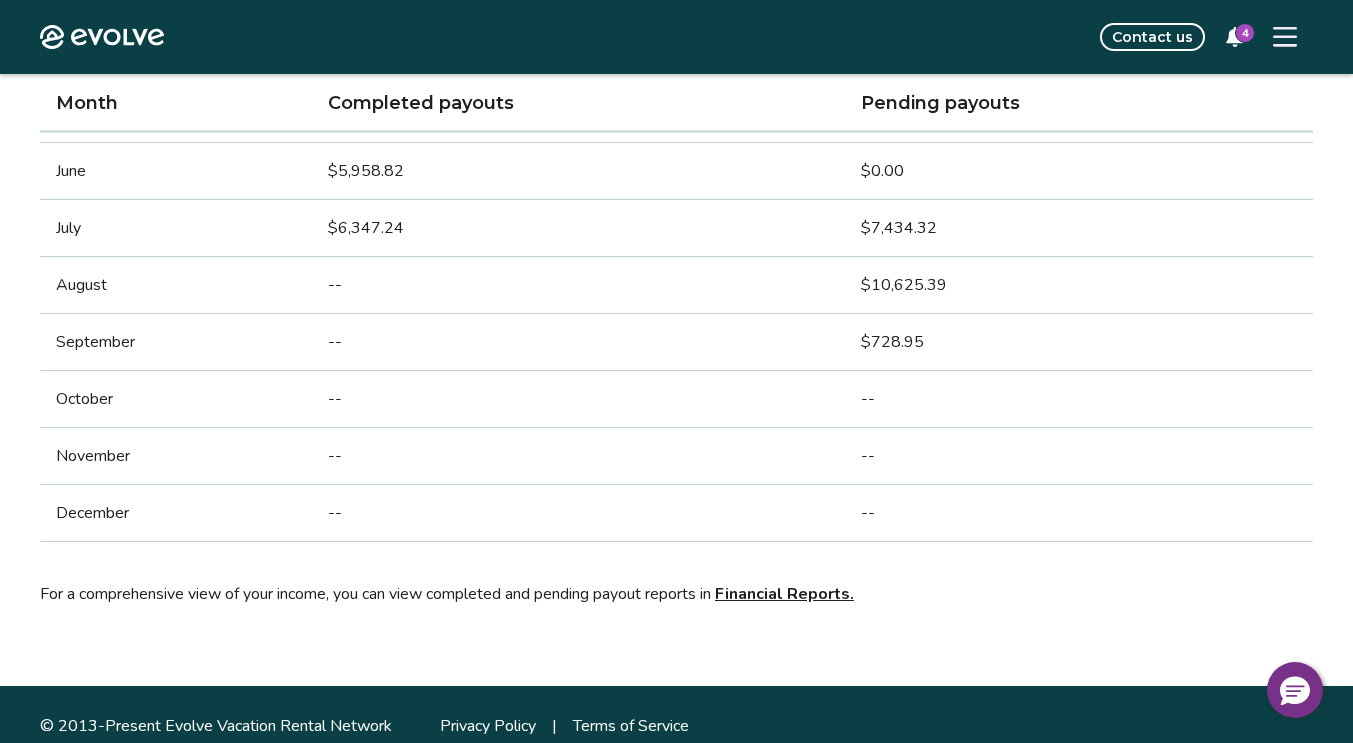 click on "Financial Reports." at bounding box center (784, 594) 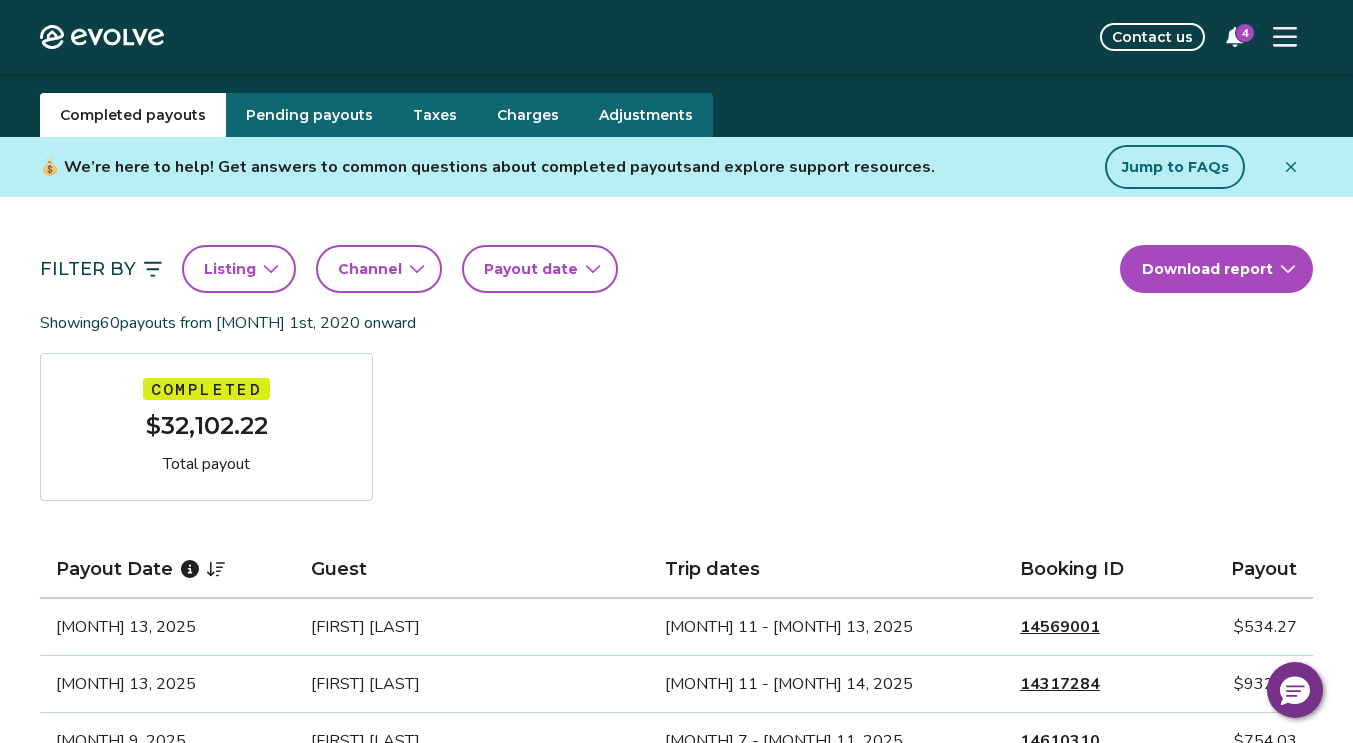 scroll, scrollTop: 54, scrollLeft: 0, axis: vertical 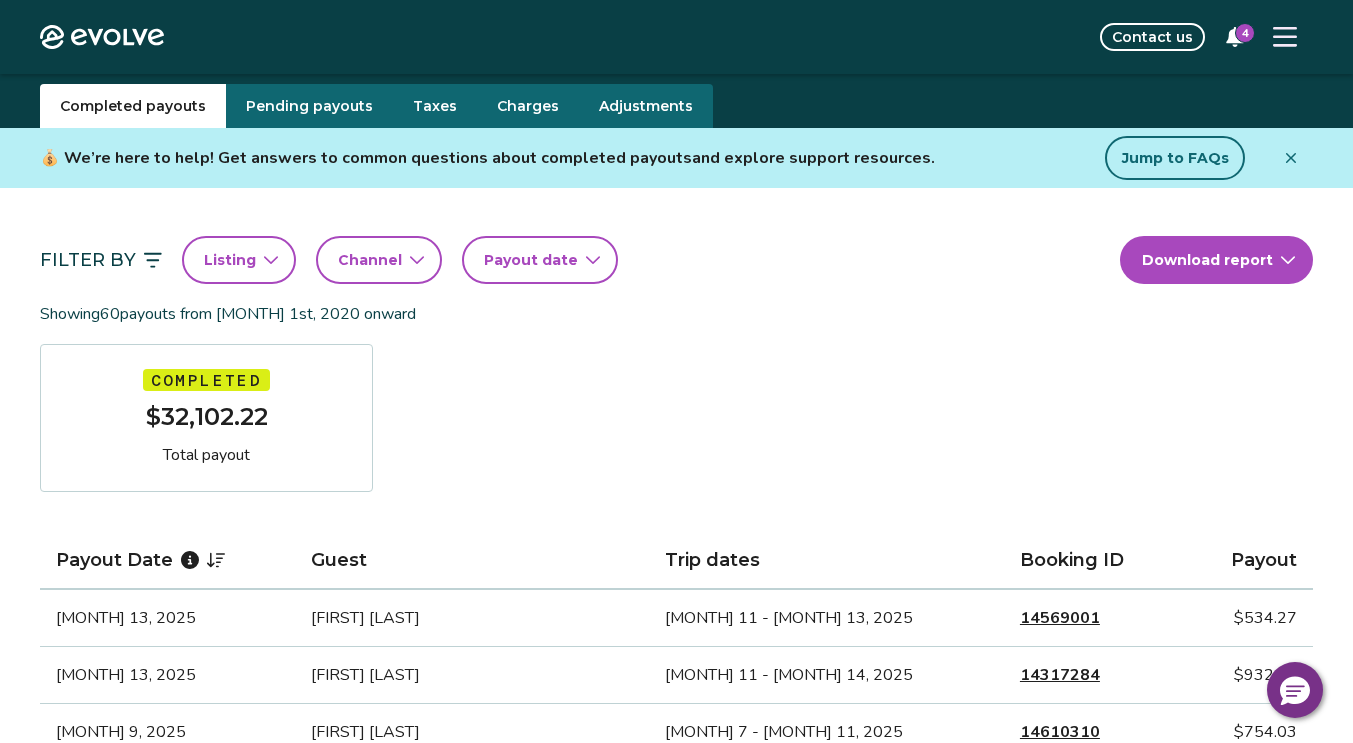 click at bounding box center [1291, 158] 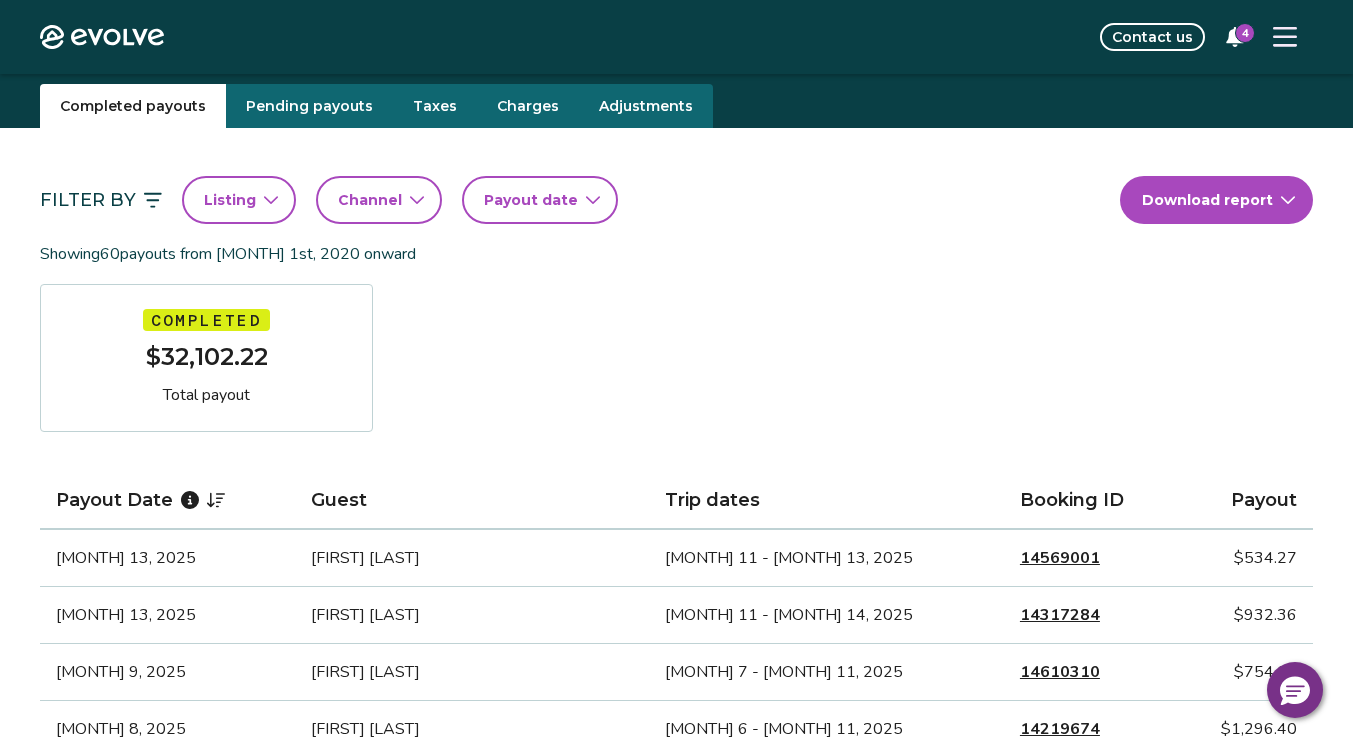 click on "Evolve Contact us 4 Reports Completed payouts Pending payouts Taxes Charges Adjustments Filter By  Listing Channel Payout date Download   report Showing  60  payouts   from May 1st, 2020 onward Completed $32,102.22 Total payout Payout Date Guest Trip dates Booking ID Payout Jul 13, 2025 Ryan Stankey Jul 11 - Jul 13, 2025 14569001 $534.27 Jul 13, 2025 Dayna Hendricks Jul 11 - Jul 14, 2025 14317284 $932.36 Jul 9, 2025 Michael Homchick Jul 7 - Jul 11, 2025 14610310 $754.03 Jul 8, 2025 Nichole Fisher Jul 6 - Jul 11, 2025 14219674 $1,296.40 Jul 6, 2025 Selena Smith Jul 4 - Jul 6, 2025 14676414 $595.31 Jul 4, 2025 ⁨J.P.⁩ Osseward Jul 2 - Jul 6, 2025 14214503 $1,205.61 Jul 2, 2025 Shiva Rama Krishna Akella Jun 30 - Jul 3, 2025 14770991 $501.97 Jul 1, 2025 Kurt Eisgruber Jun 29 - Jul 2, 2025 14745055 $527.29 Jun 28, 2025 Daniel Thomas Jun 26 - Jun 30, 2025 14584855 $789.27 Jun 25, 2025 Manisha Kumari Jun 23 - Jun 25, 2025 14518235 $418.51 Jun 25, 2025 Tom Moser Jun 23 - Jun 29, 2025 14064018 $1,287.45 14538862 1" at bounding box center (676, 1409) 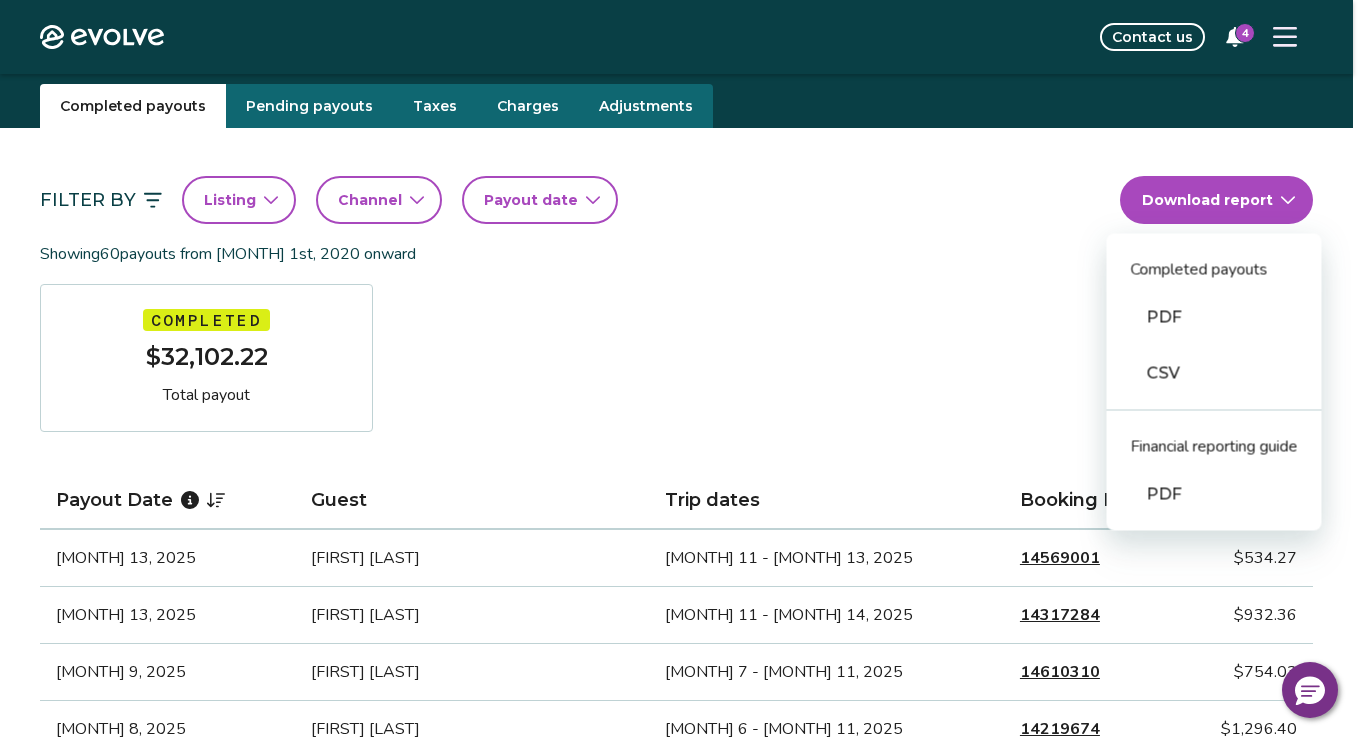click on "CSV" at bounding box center [1214, 374] 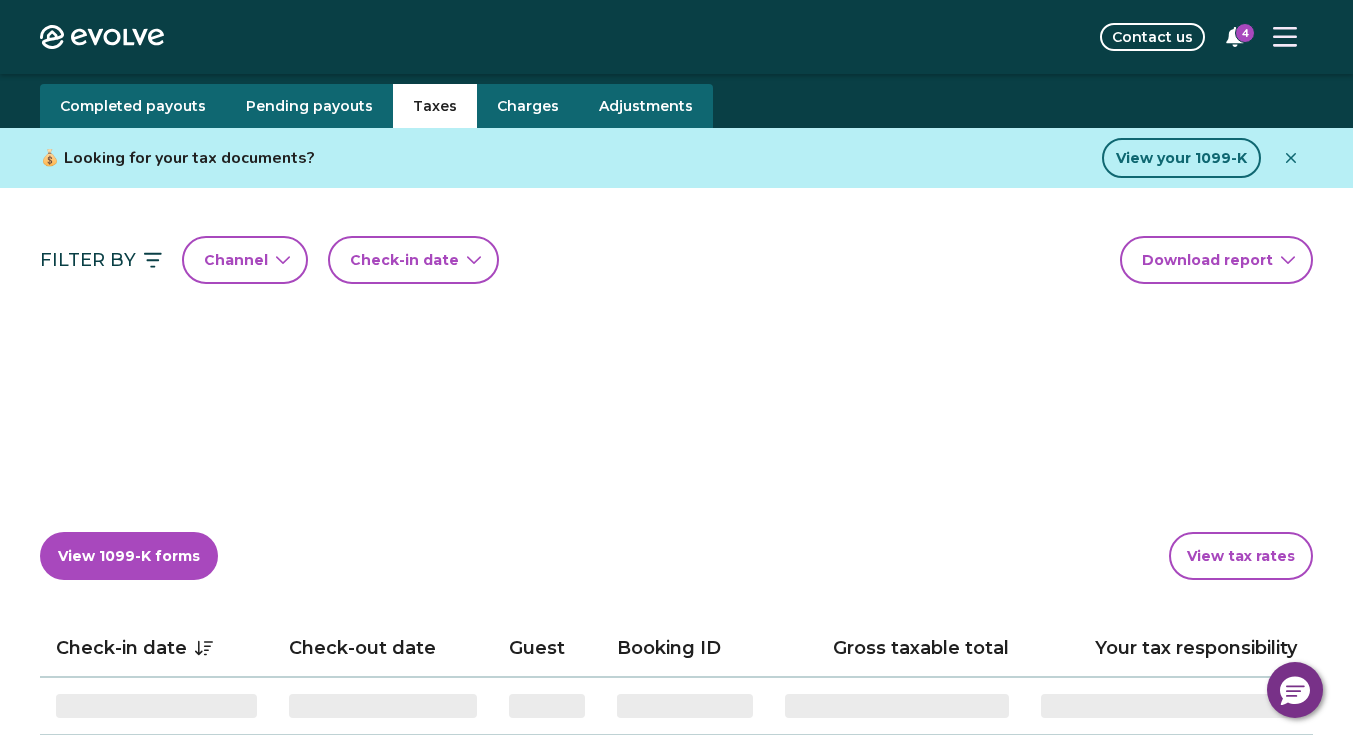 click on "Taxes" at bounding box center [435, 106] 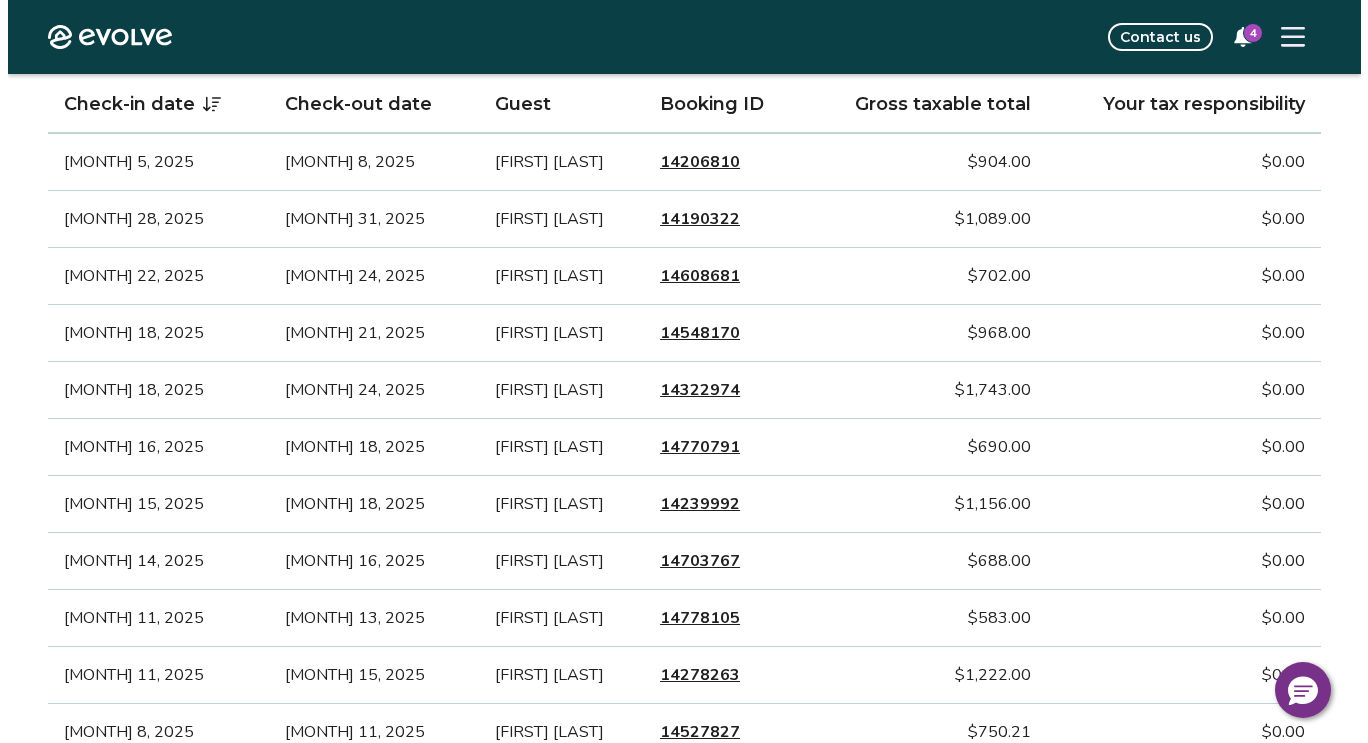 scroll, scrollTop: 0, scrollLeft: 0, axis: both 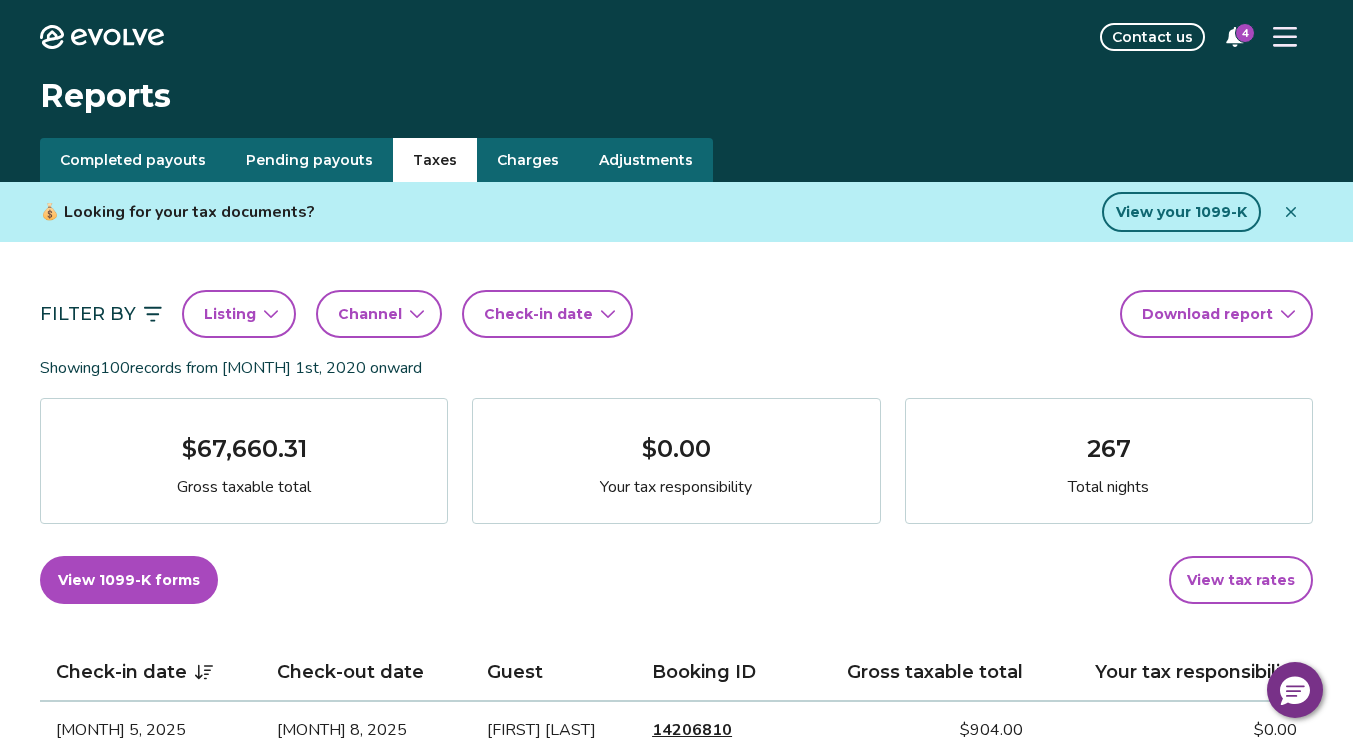click at bounding box center (1291, 212) 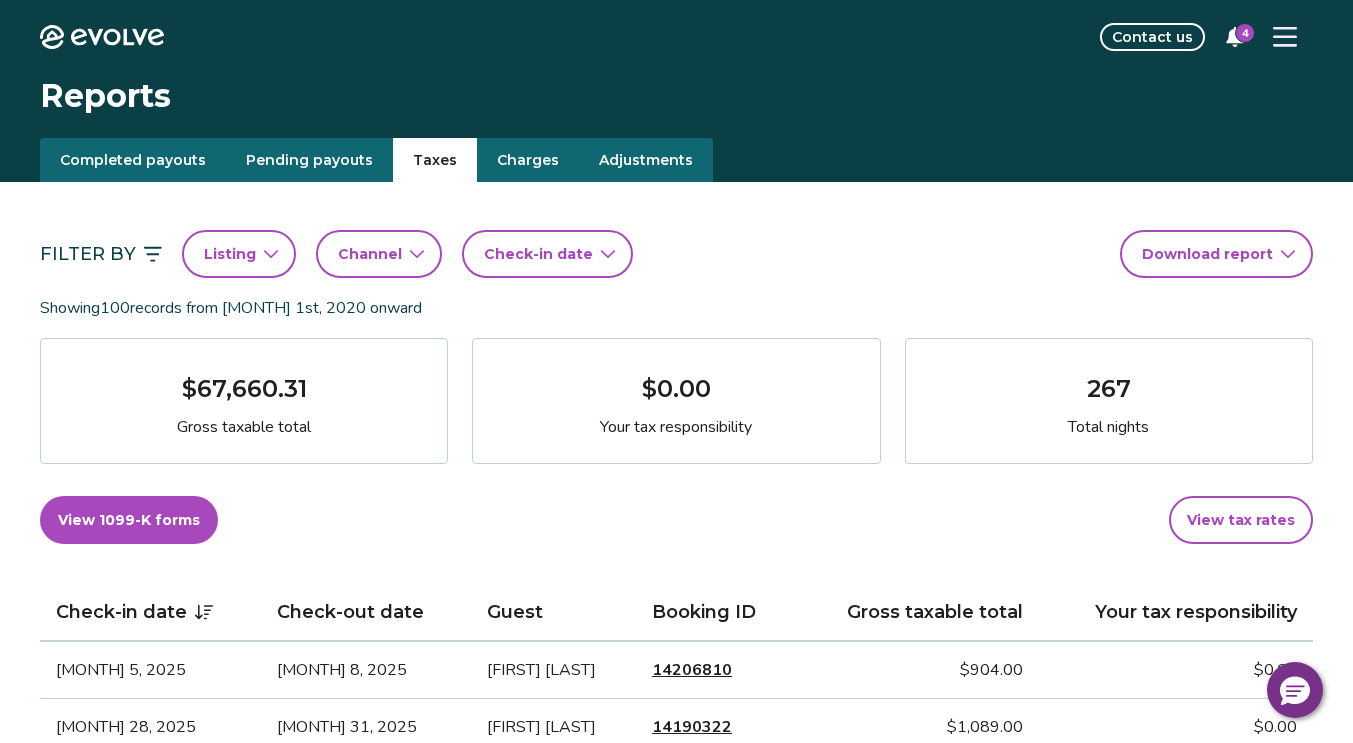 click on "Charges" at bounding box center [528, 160] 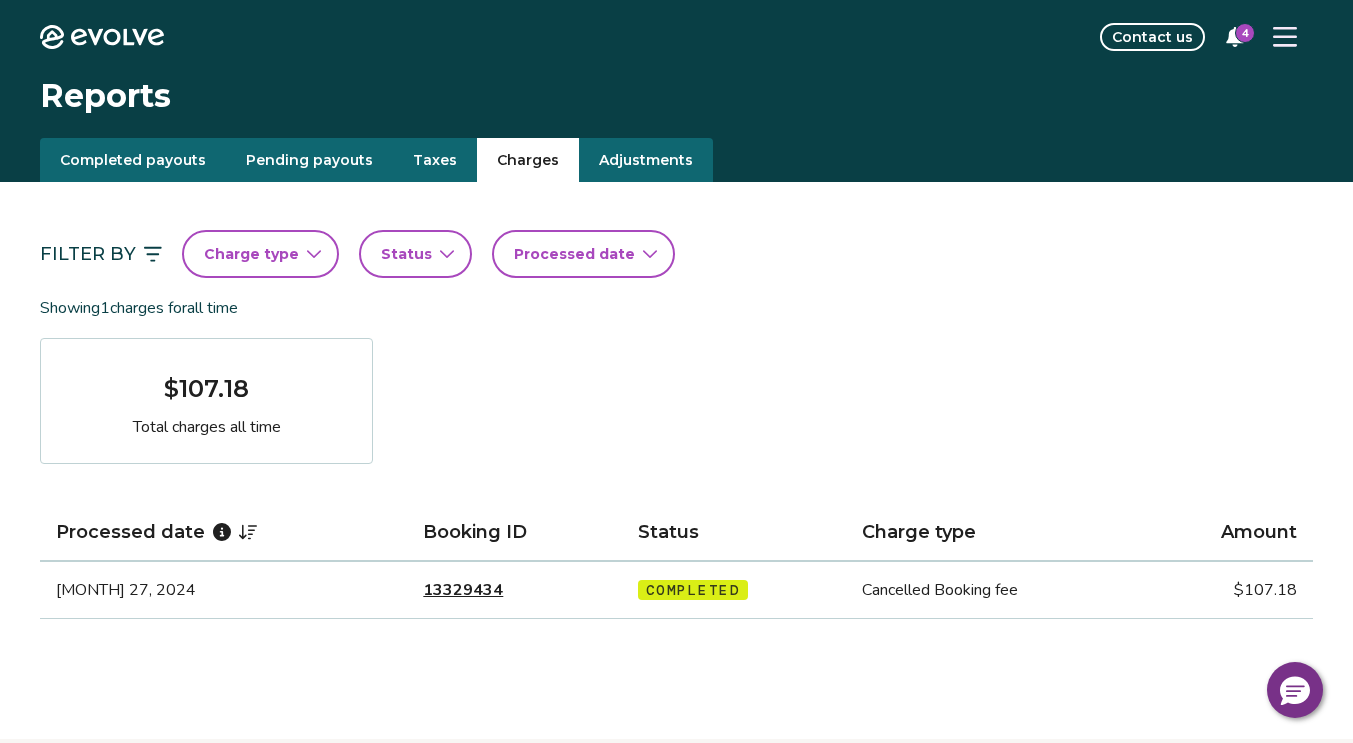 click 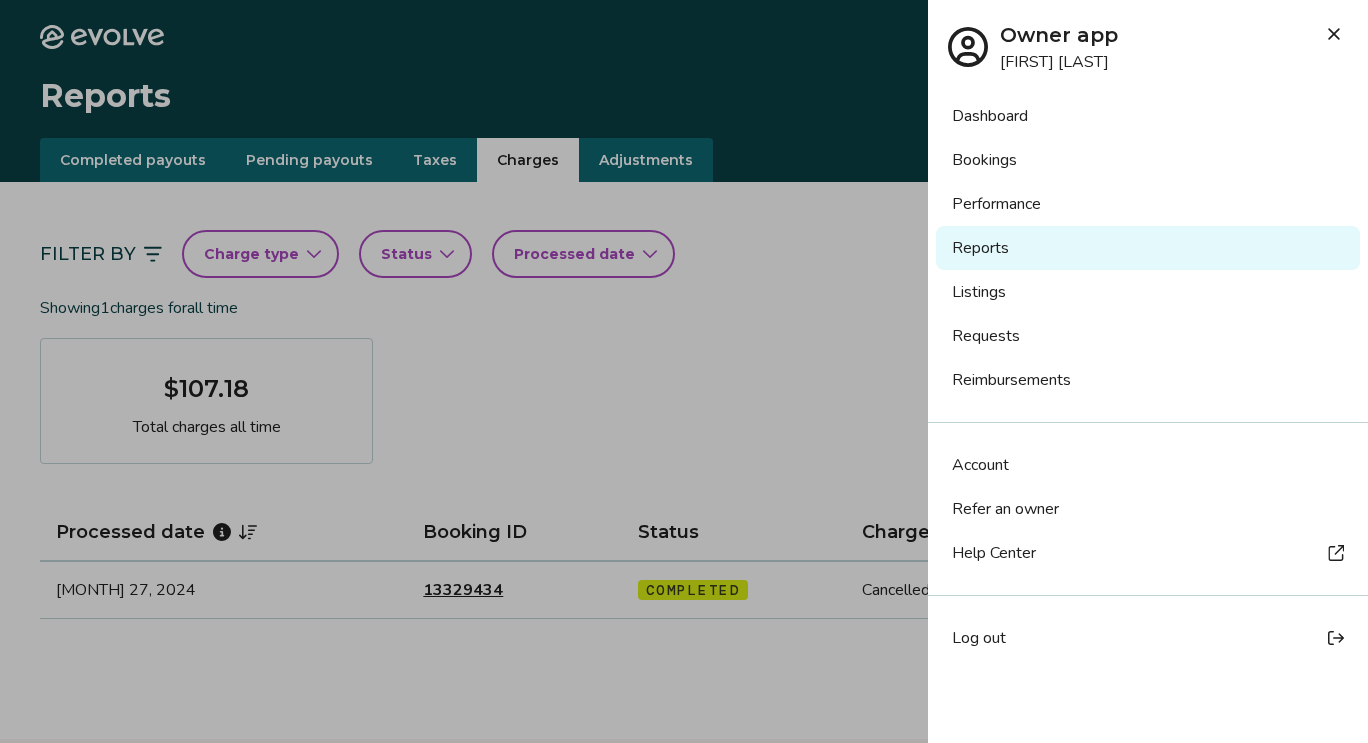 click on "Performance" at bounding box center [1148, 204] 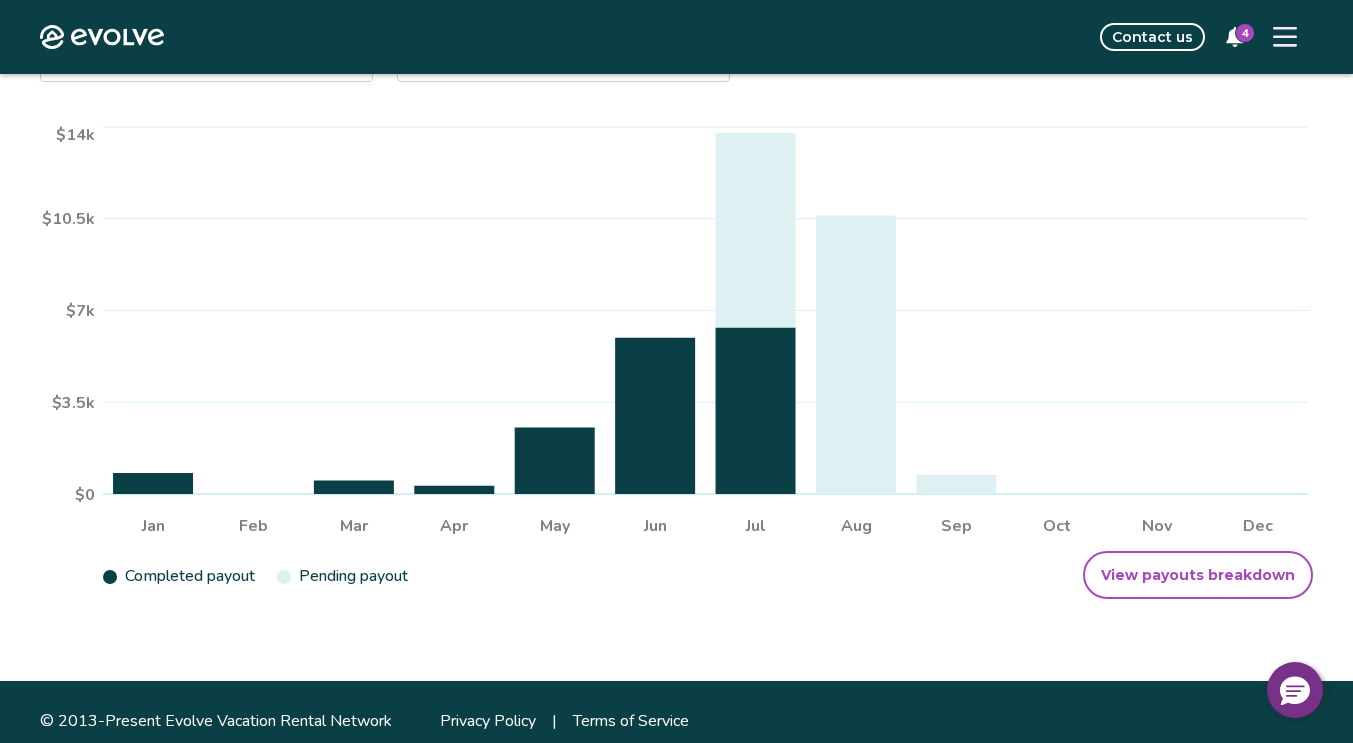 scroll, scrollTop: 402, scrollLeft: 0, axis: vertical 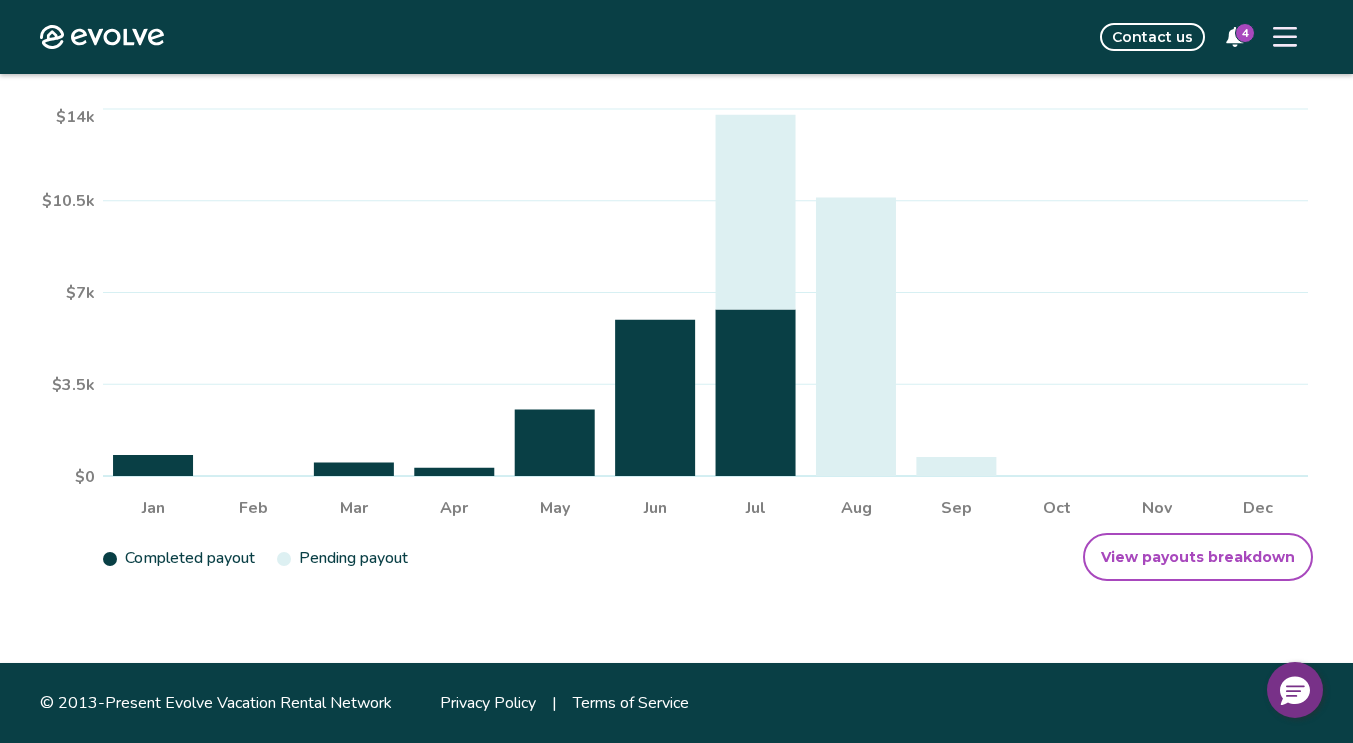 click on "View payouts breakdown" at bounding box center (1198, 557) 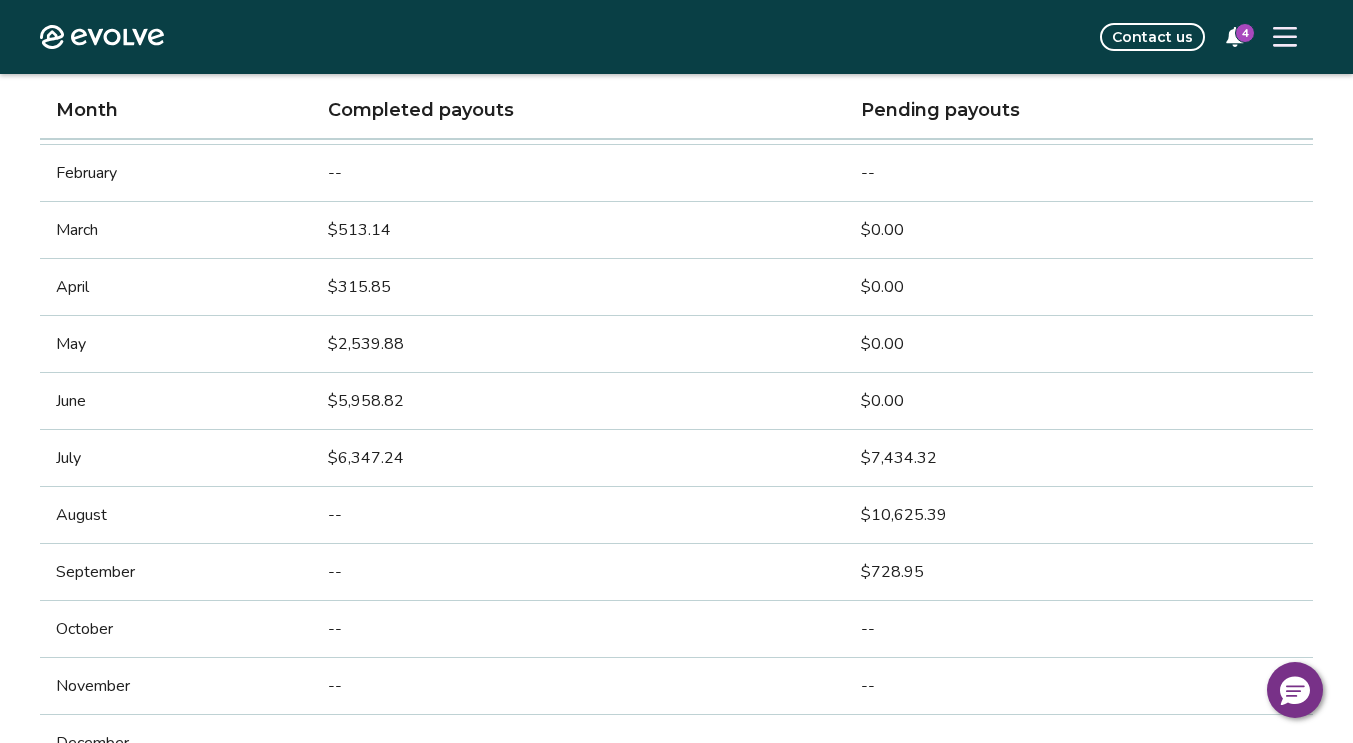 scroll, scrollTop: 349, scrollLeft: 0, axis: vertical 